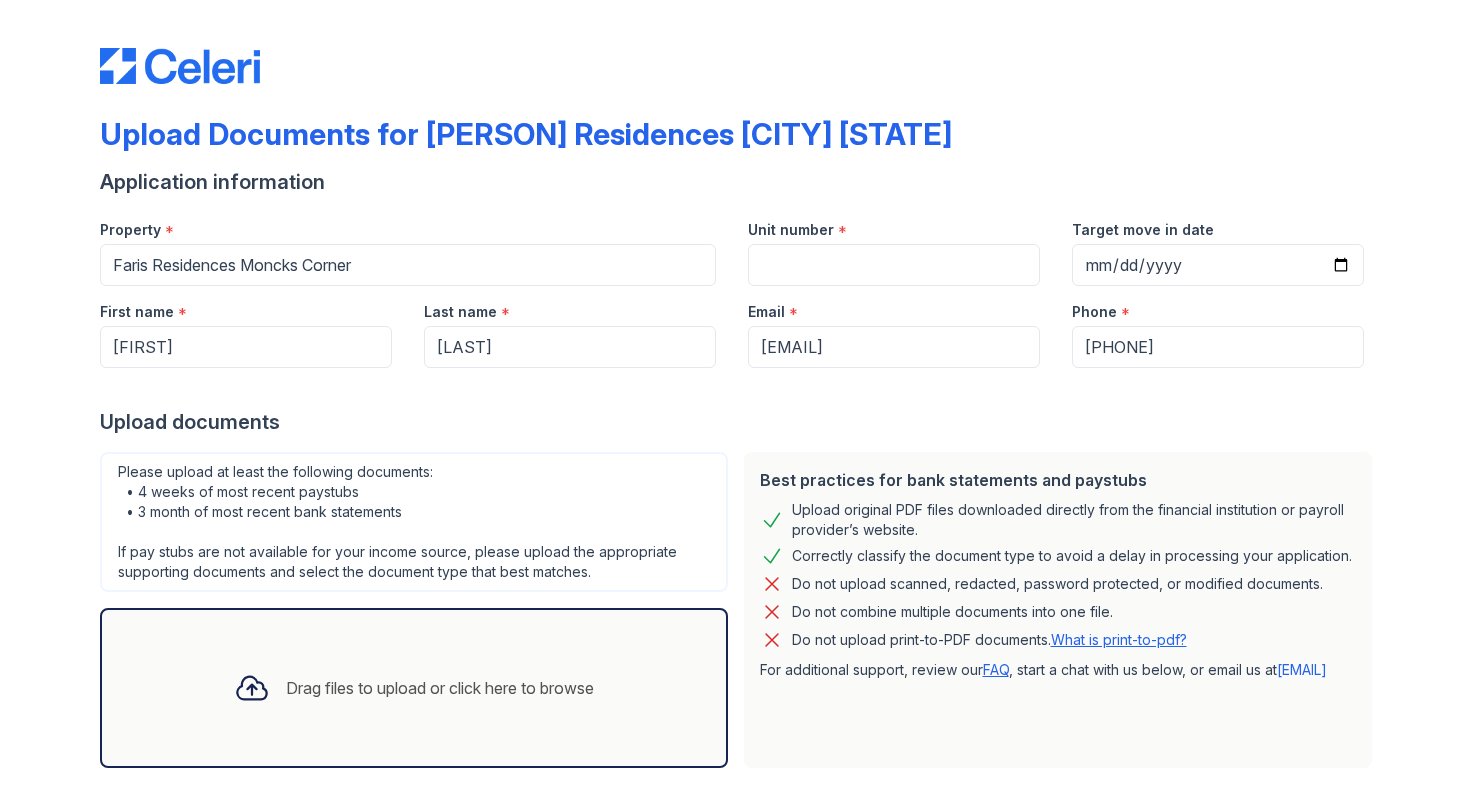 scroll, scrollTop: 0, scrollLeft: 0, axis: both 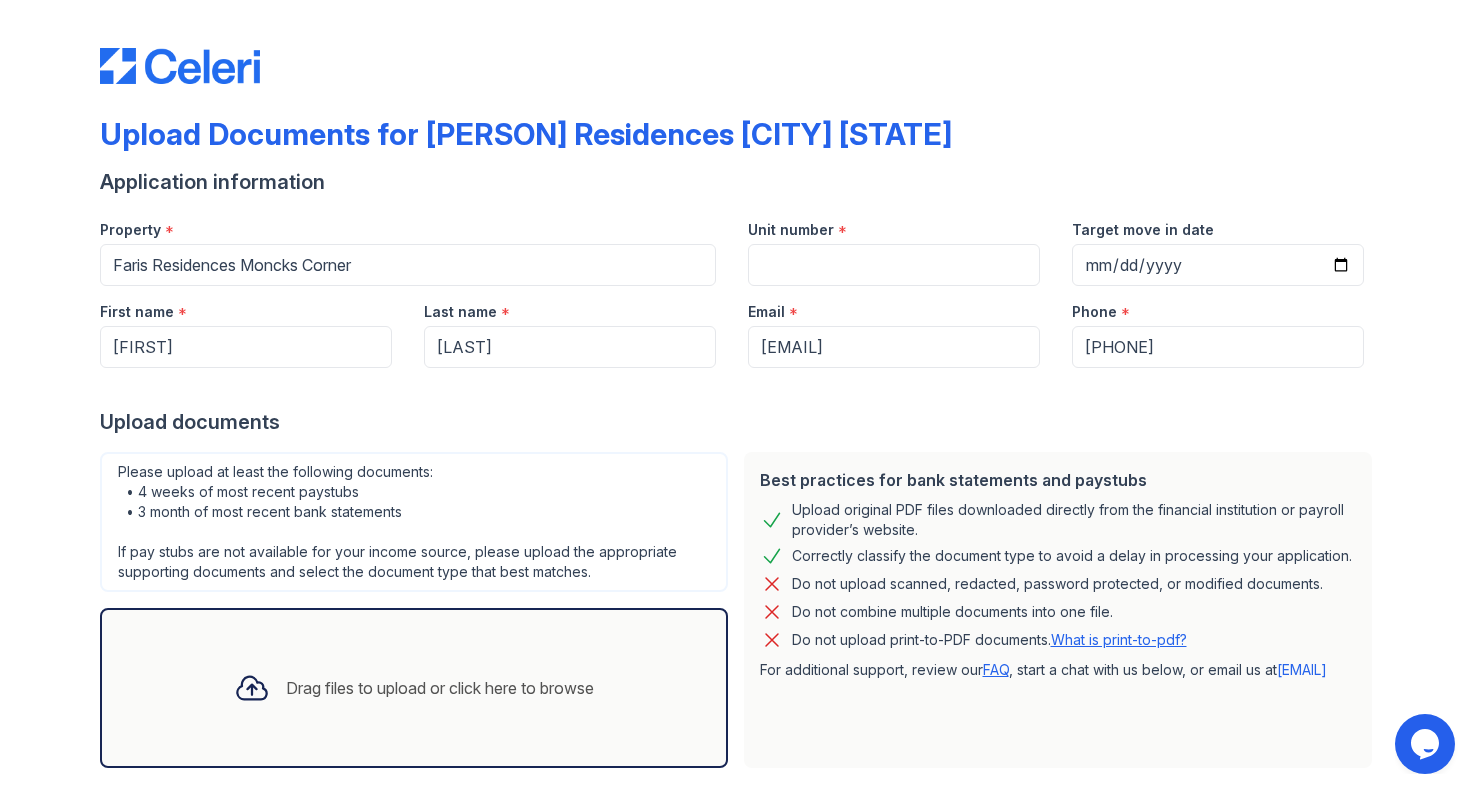 click on "Drag files to upload or click here to browse" at bounding box center [440, 688] 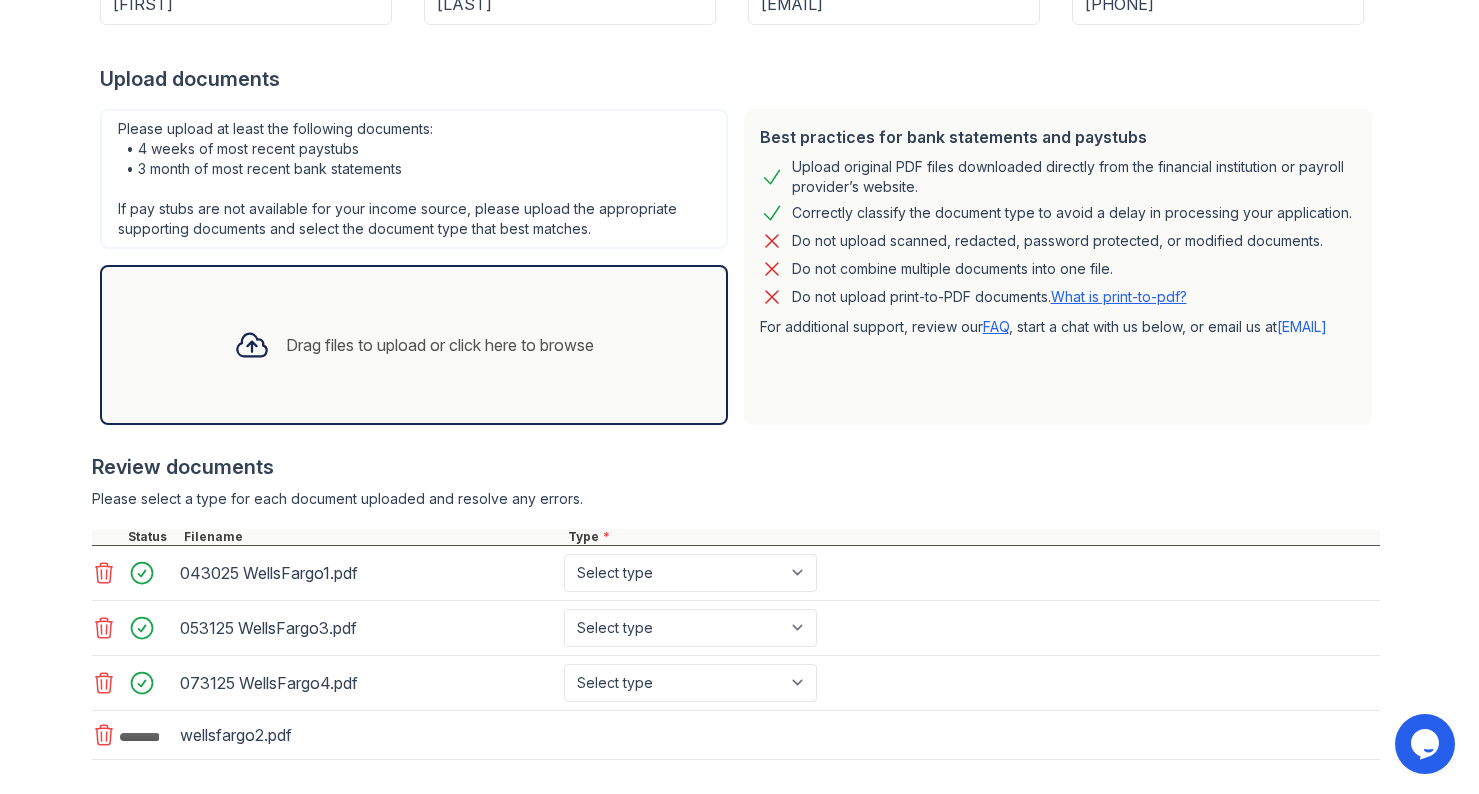 scroll, scrollTop: 347, scrollLeft: 0, axis: vertical 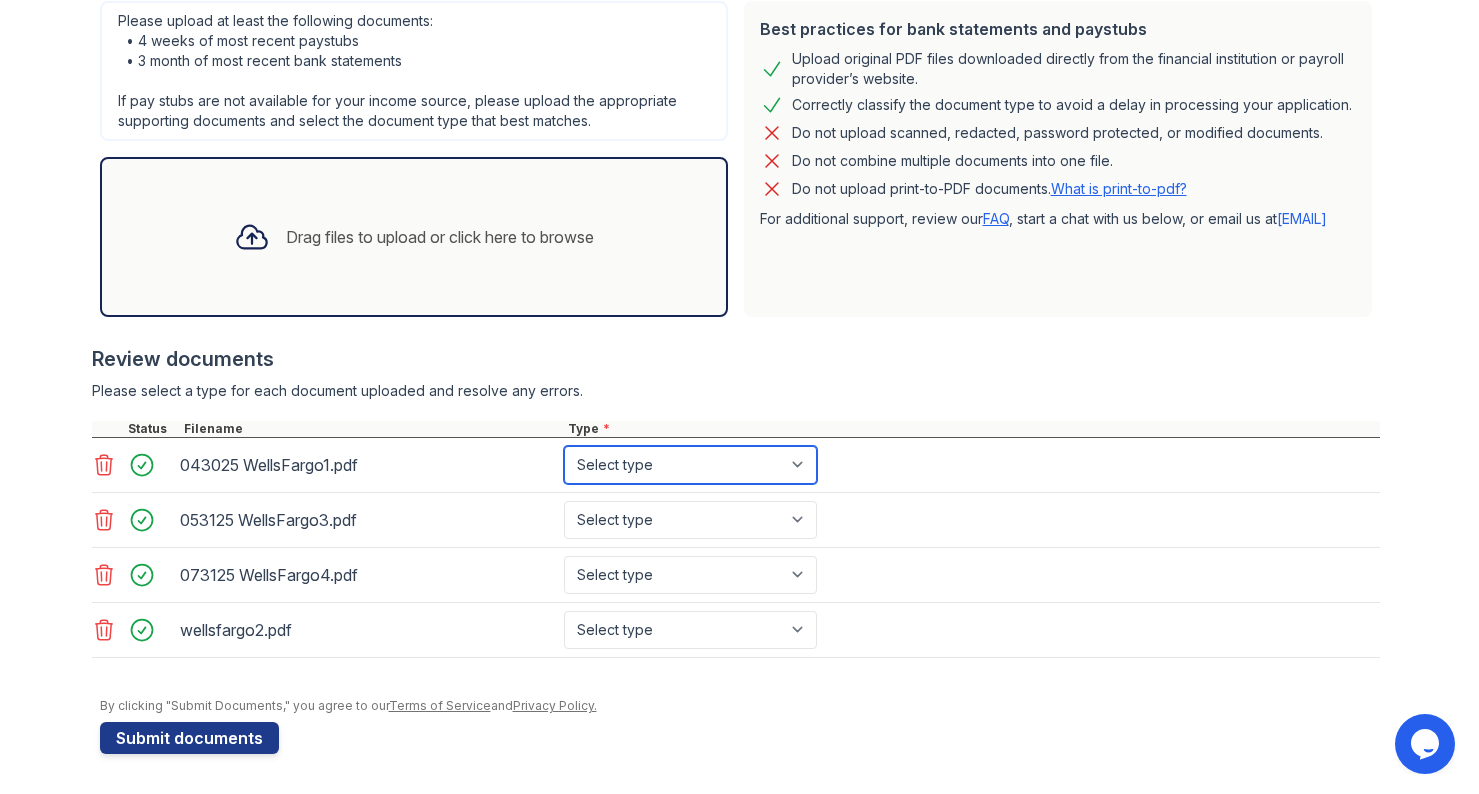 click on "Select type
Paystub
Bank Statement
Offer Letter
Tax Documents
Benefit Award Letter
Investment Account Statement
Other" at bounding box center (690, 465) 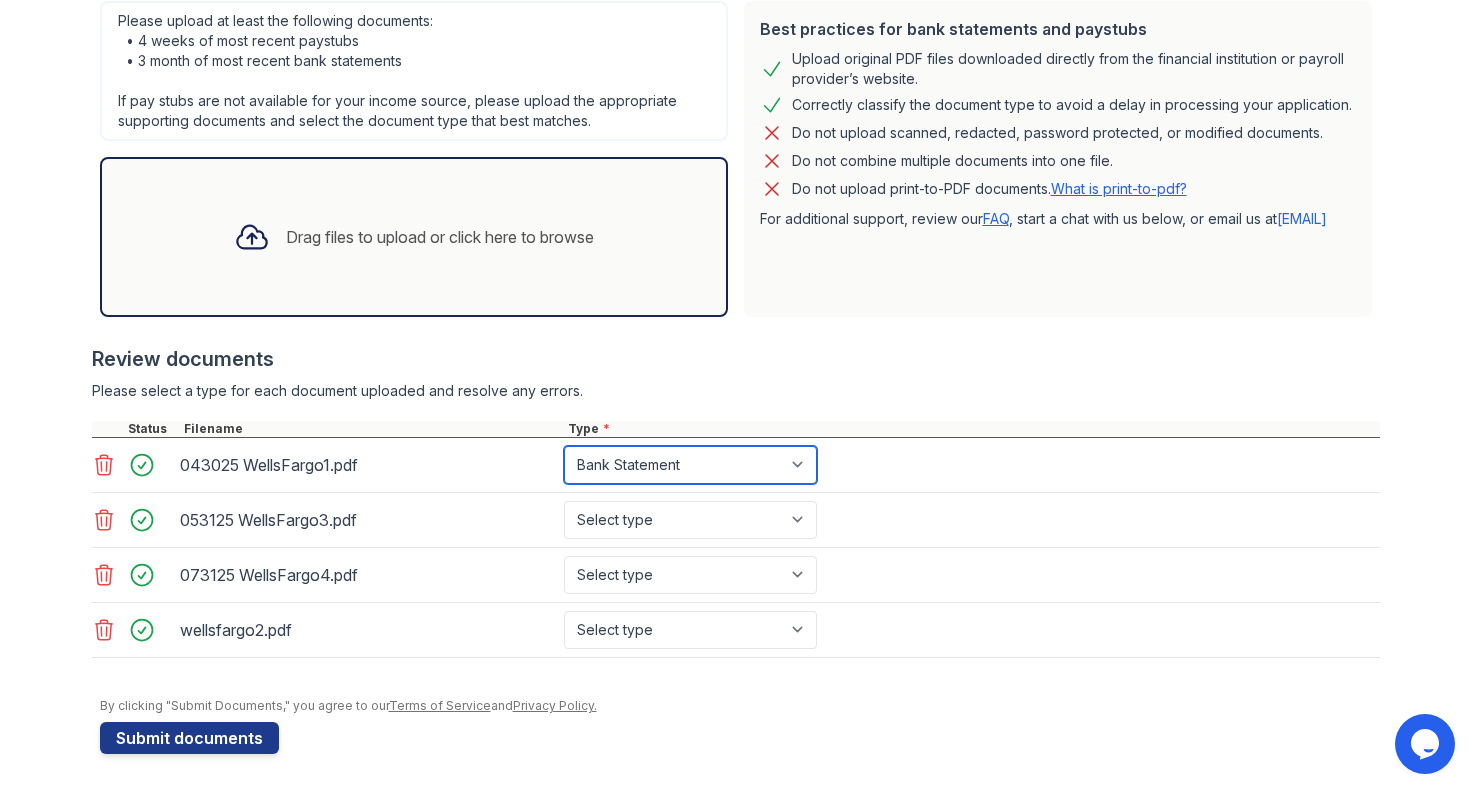 click on "Select type
Paystub
Bank Statement
Offer Letter
Tax Documents
Benefit Award Letter
Investment Account Statement
Other" at bounding box center (690, 465) 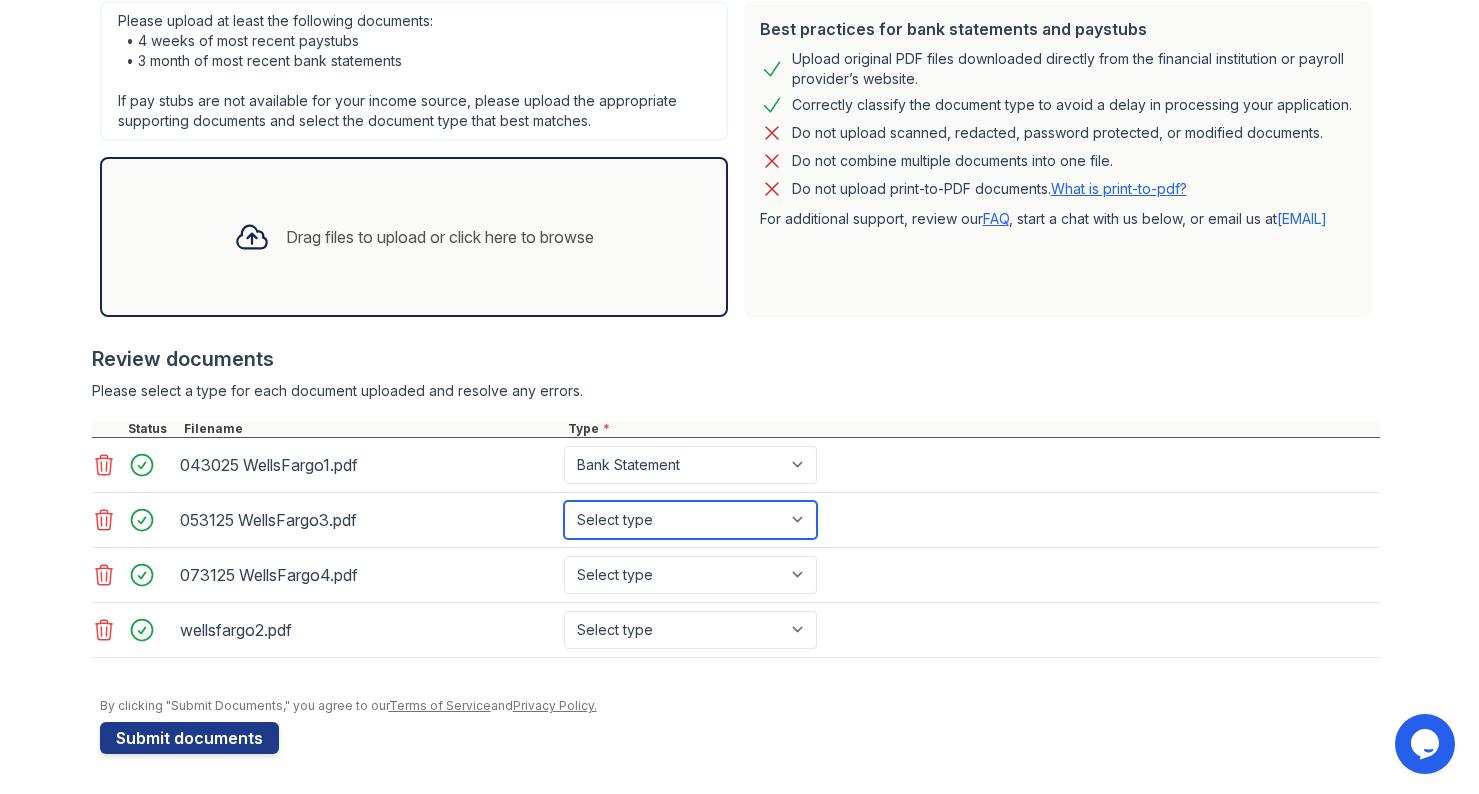 click on "Select type
Paystub
Bank Statement
Offer Letter
Tax Documents
Benefit Award Letter
Investment Account Statement
Other" at bounding box center [690, 520] 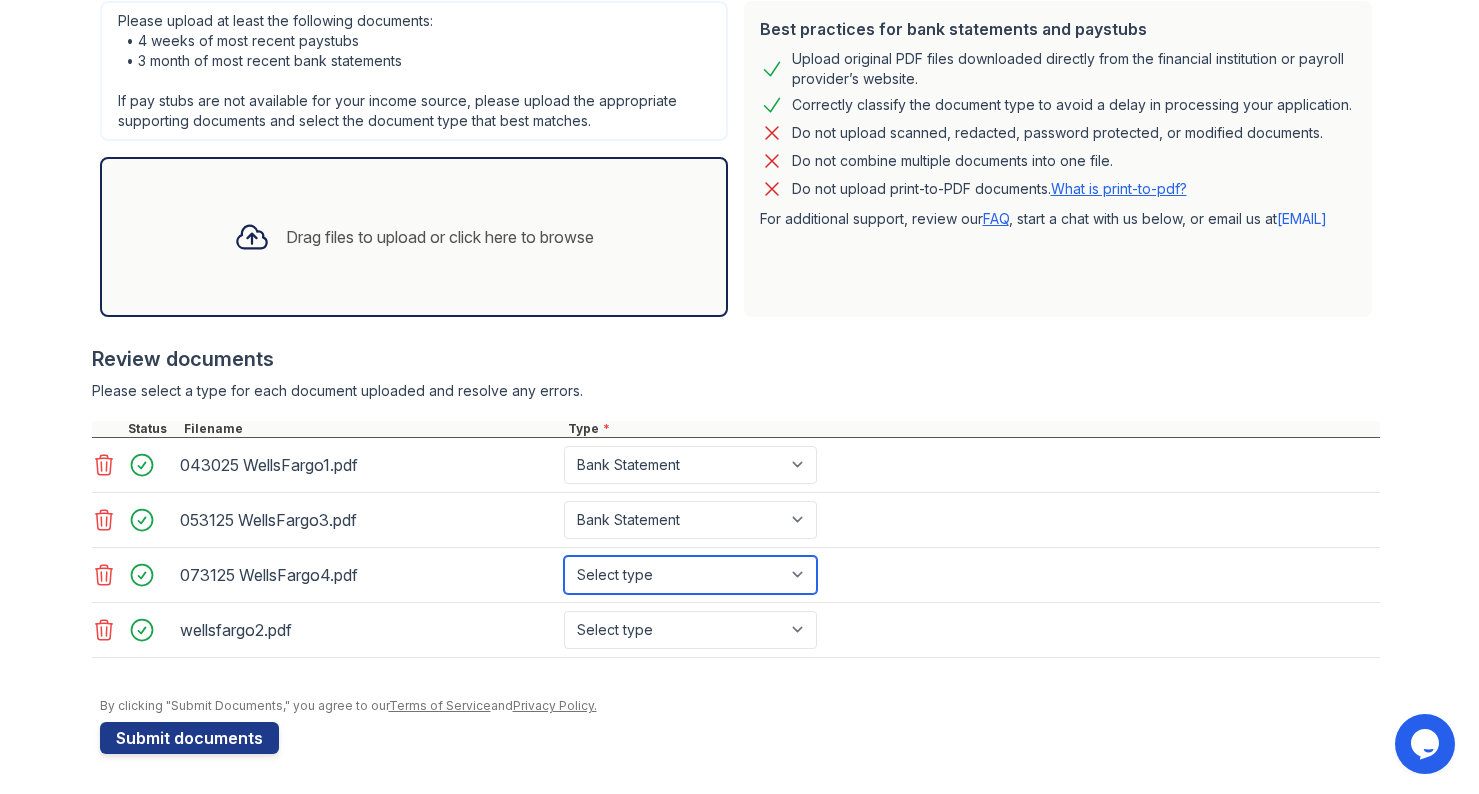 click on "Select type
Paystub
Bank Statement
Offer Letter
Tax Documents
Benefit Award Letter
Investment Account Statement
Other" at bounding box center [690, 575] 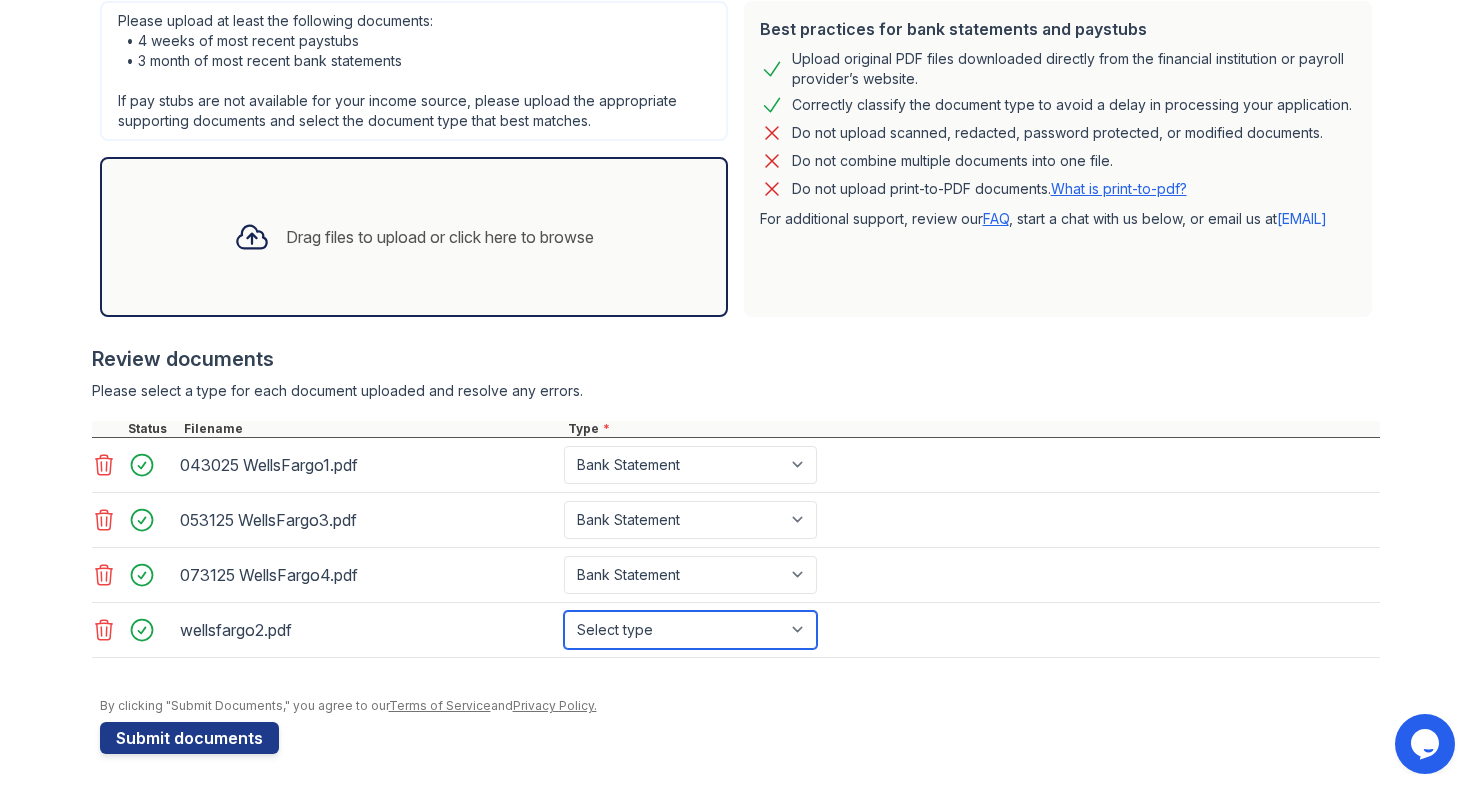 click on "Select type
Paystub
Bank Statement
Offer Letter
Tax Documents
Benefit Award Letter
Investment Account Statement
Other" at bounding box center [690, 630] 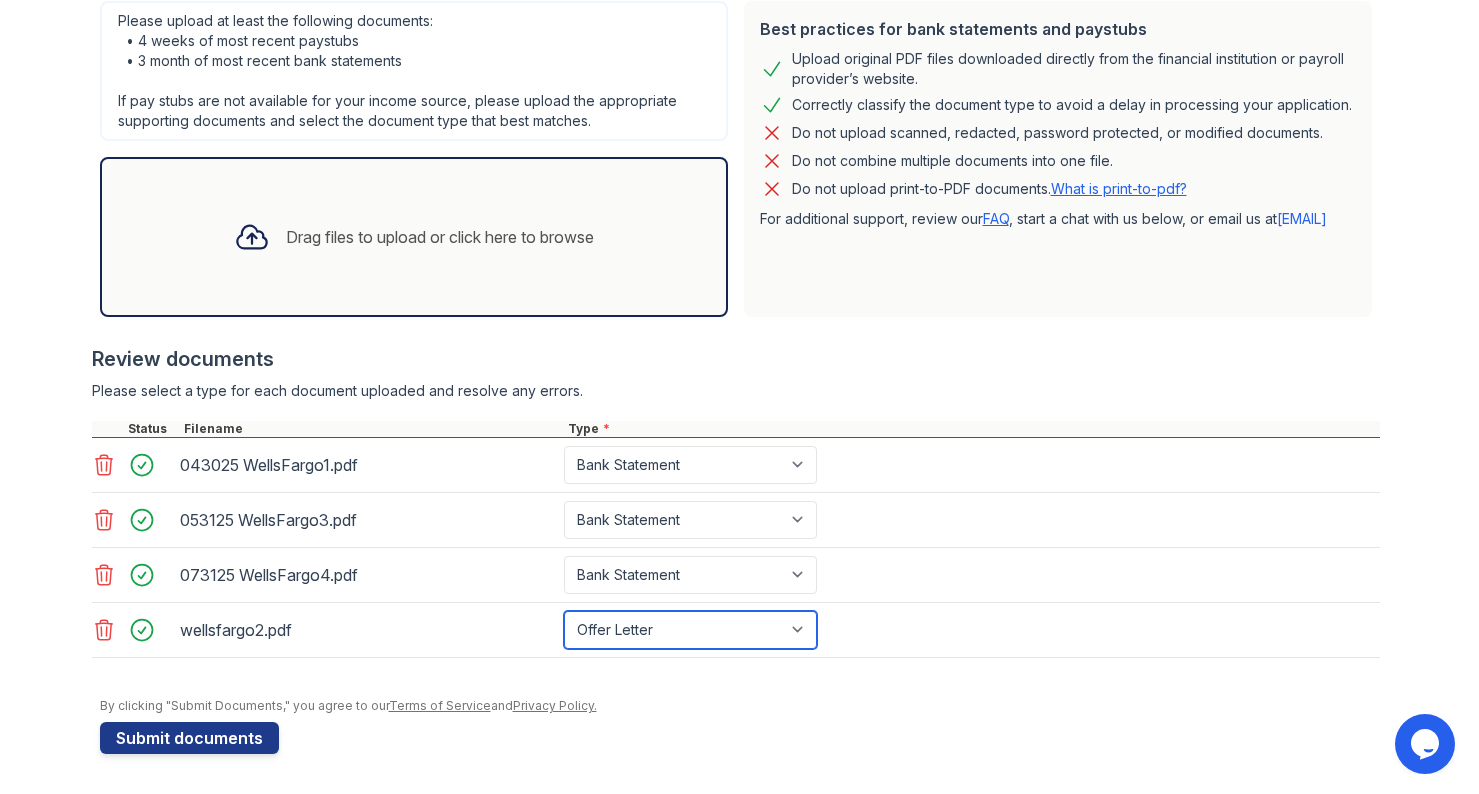 click on "Select type
Paystub
Bank Statement
Offer Letter
Tax Documents
Benefit Award Letter
Investment Account Statement
Other" at bounding box center (690, 630) 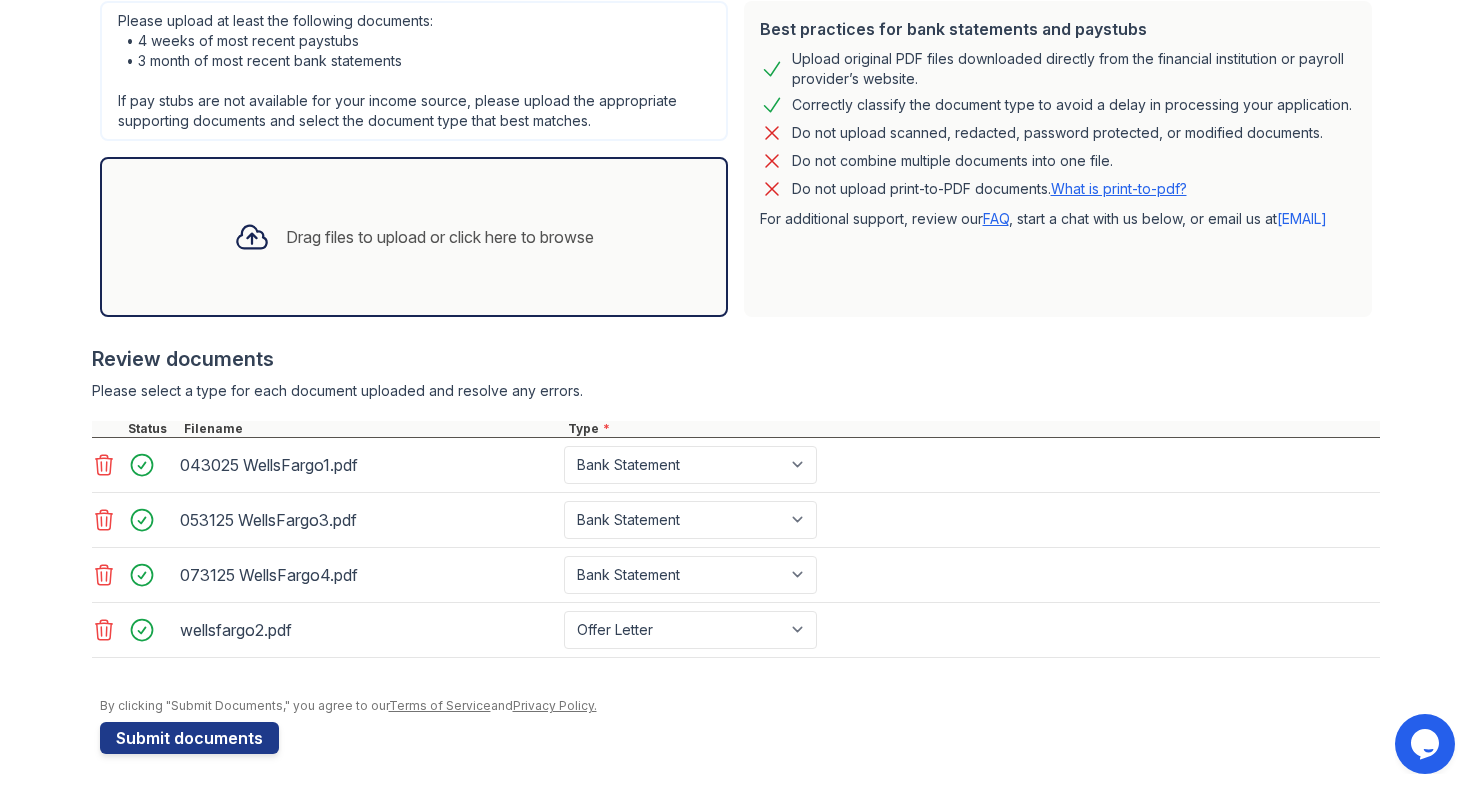 click on "Drag files to upload or click here to browse" at bounding box center (440, 237) 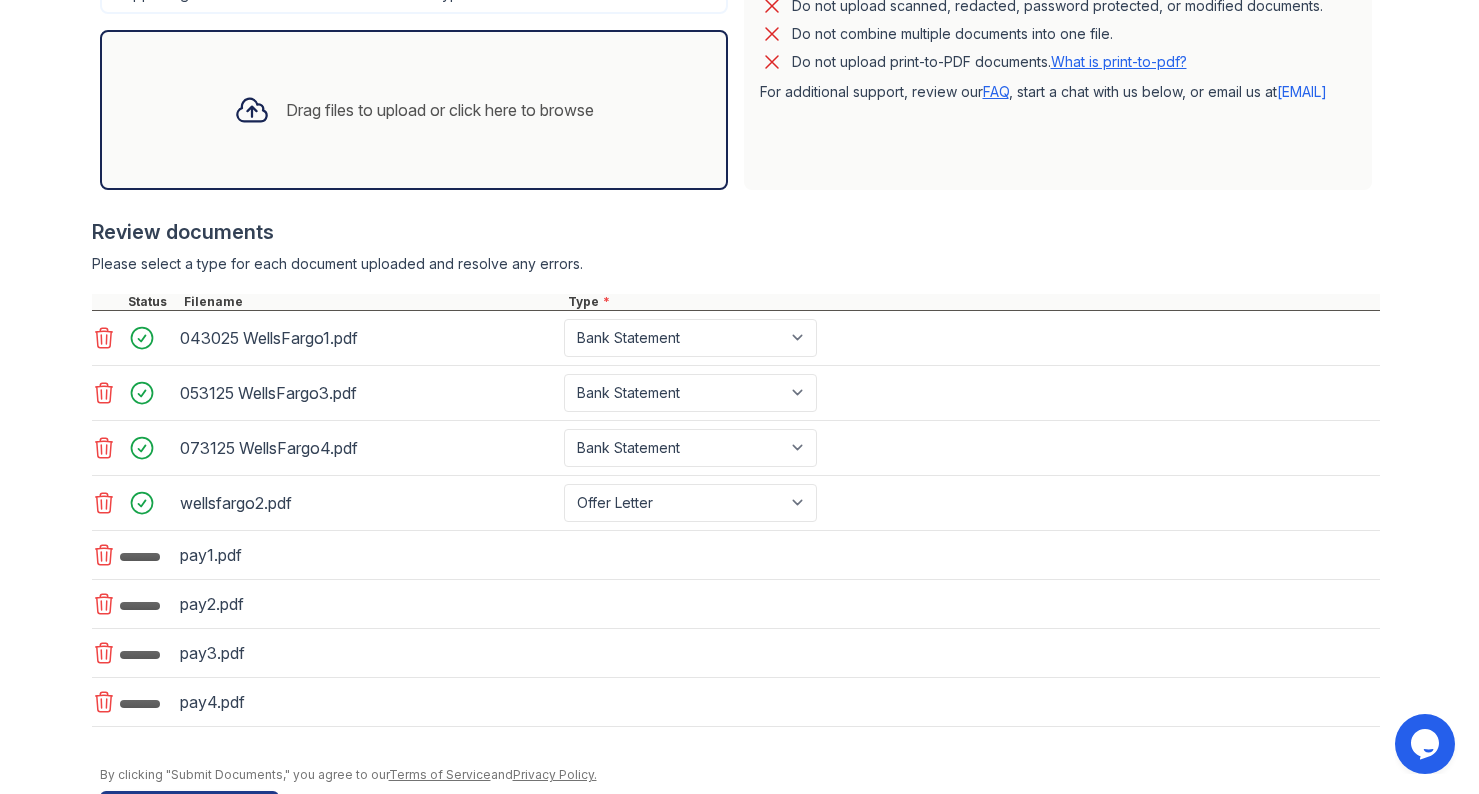 scroll, scrollTop: 647, scrollLeft: 0, axis: vertical 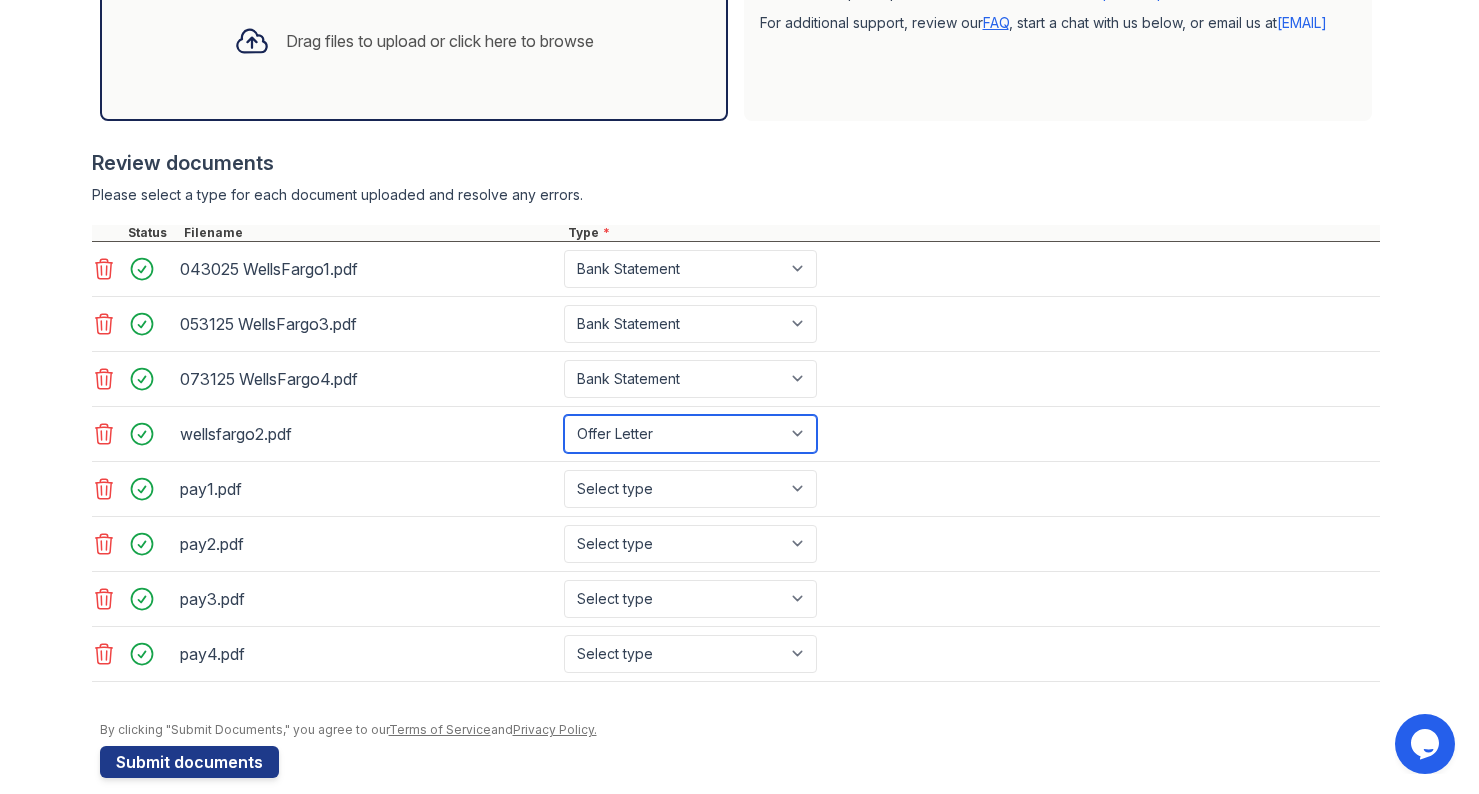 click on "Select type
Paystub
Bank Statement
Offer Letter
Tax Documents
Benefit Award Letter
Investment Account Statement
Other" at bounding box center (690, 434) 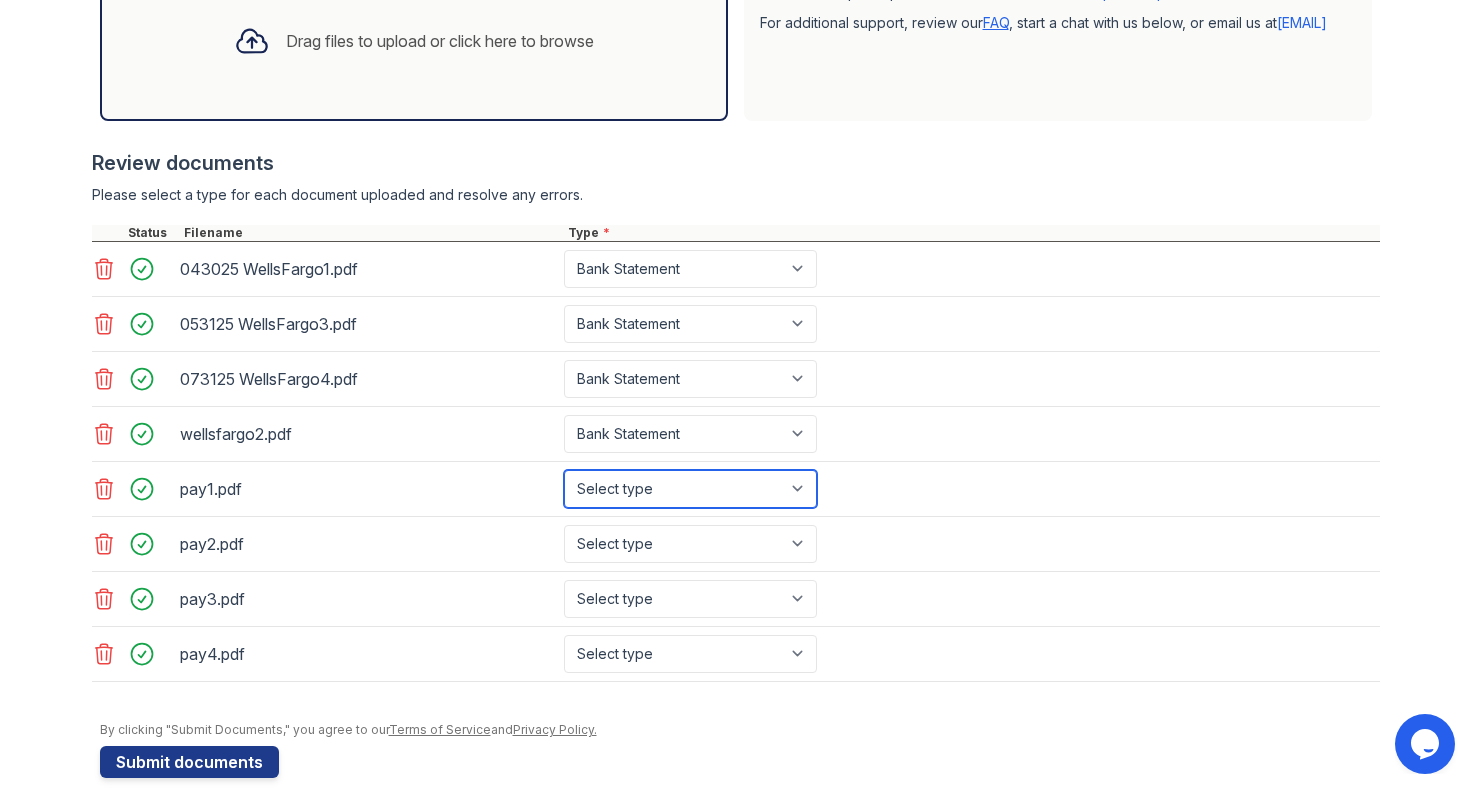 click on "Select type
Paystub
Bank Statement
Offer Letter
Tax Documents
Benefit Award Letter
Investment Account Statement
Other" at bounding box center (690, 489) 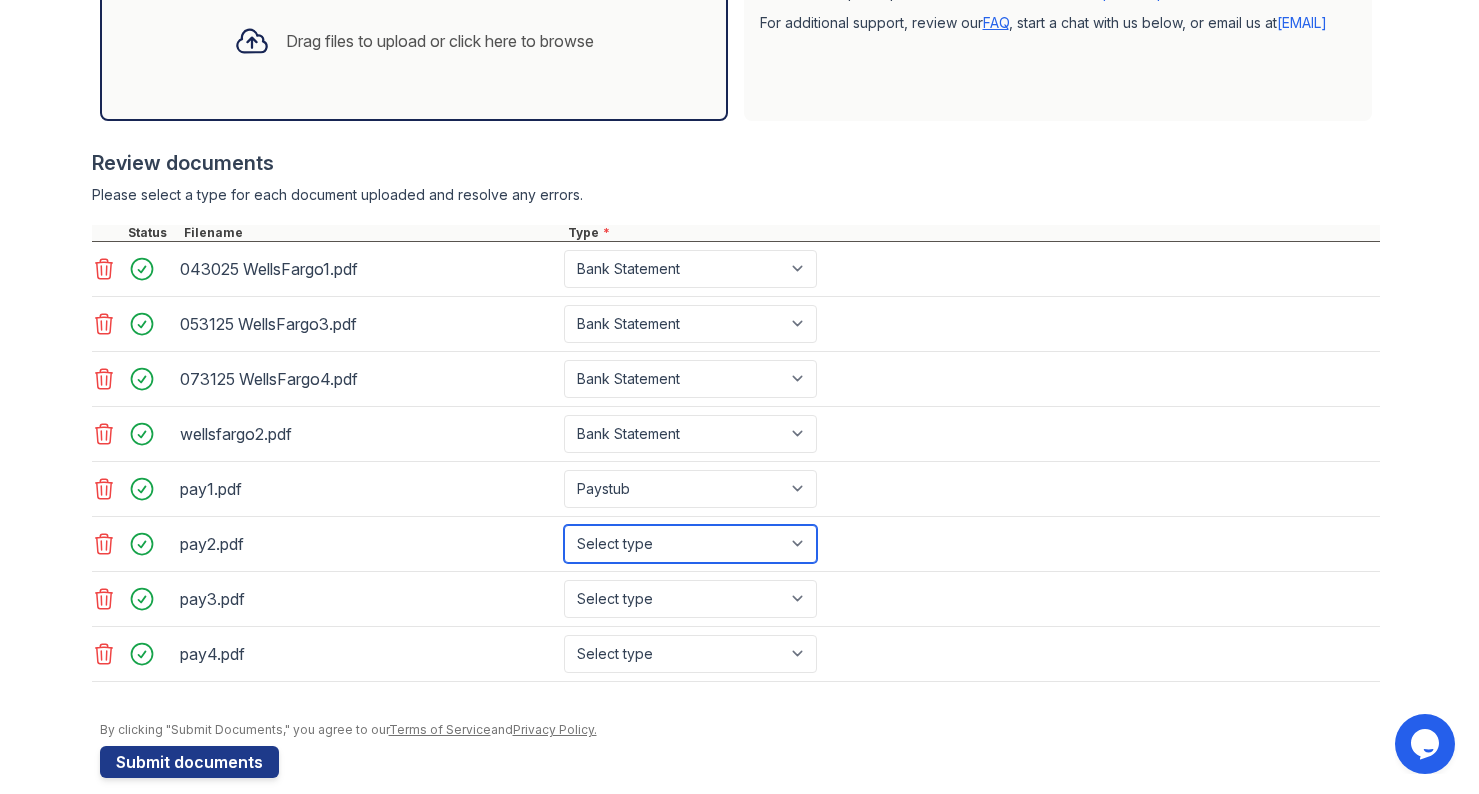 click on "Select type
Paystub
Bank Statement
Offer Letter
Tax Documents
Benefit Award Letter
Investment Account Statement
Other" at bounding box center [690, 544] 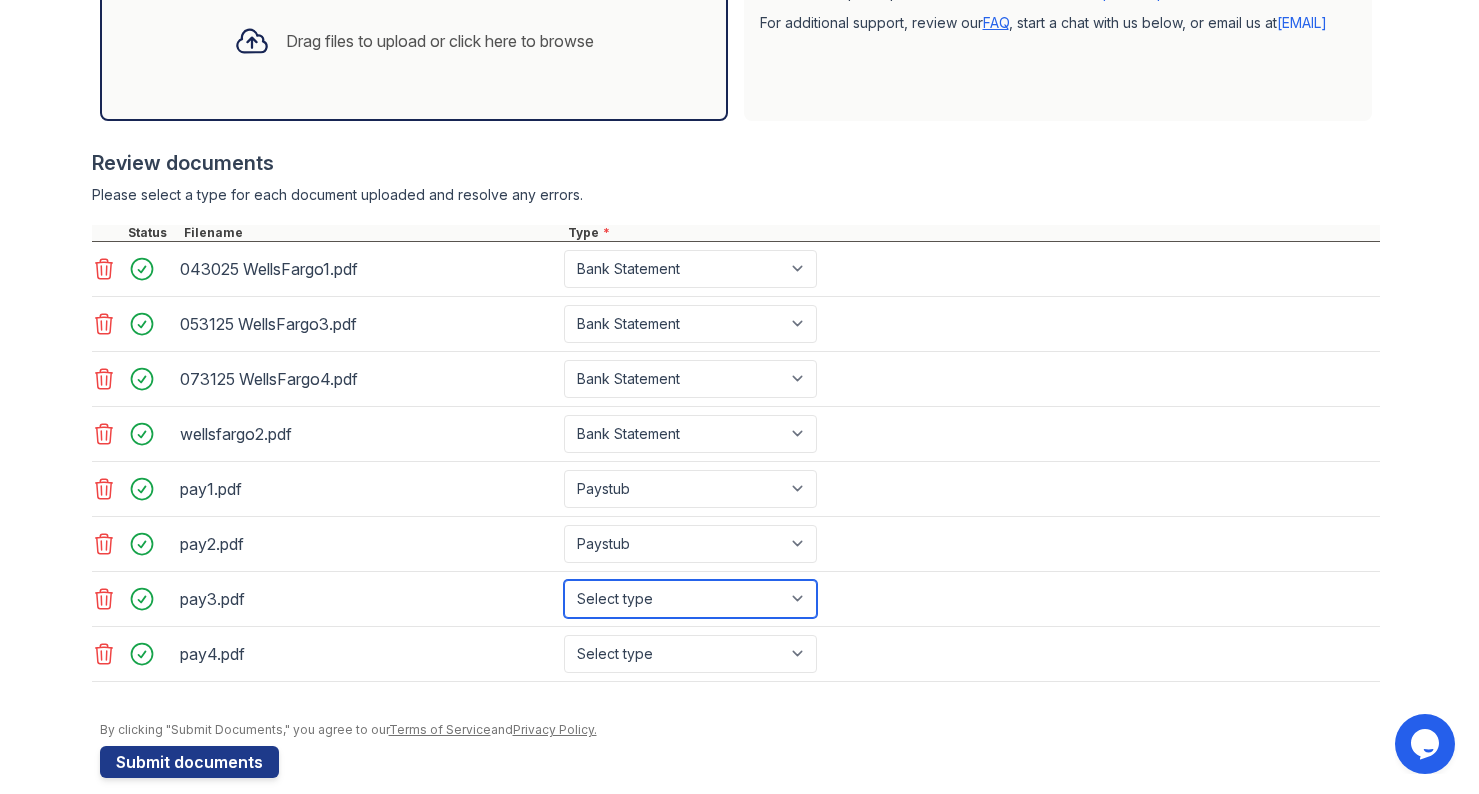 click on "Select type
Paystub
Bank Statement
Offer Letter
Tax Documents
Benefit Award Letter
Investment Account Statement
Other" at bounding box center [690, 599] 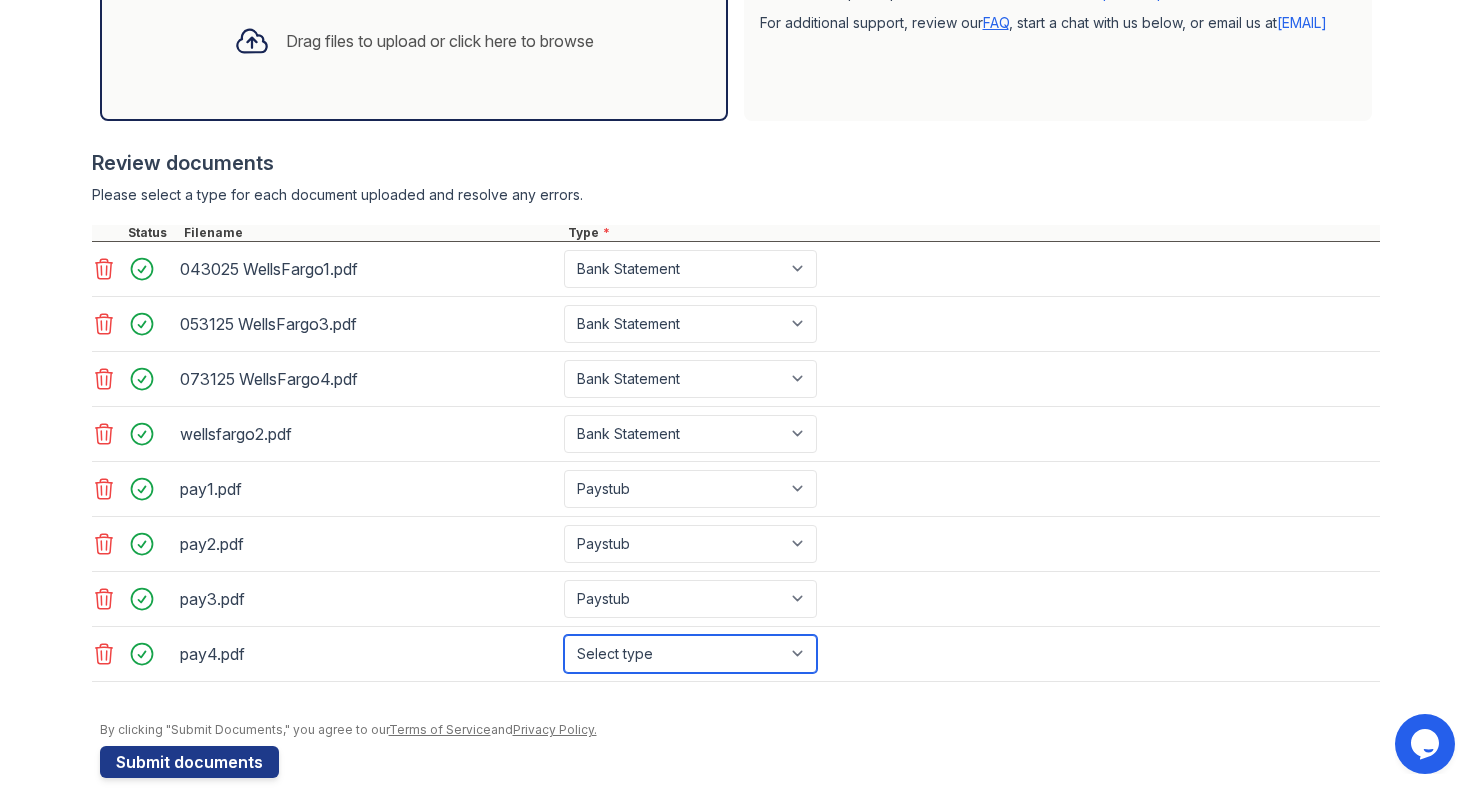 click on "Select type
Paystub
Bank Statement
Offer Letter
Tax Documents
Benefit Award Letter
Investment Account Statement
Other" at bounding box center [690, 654] 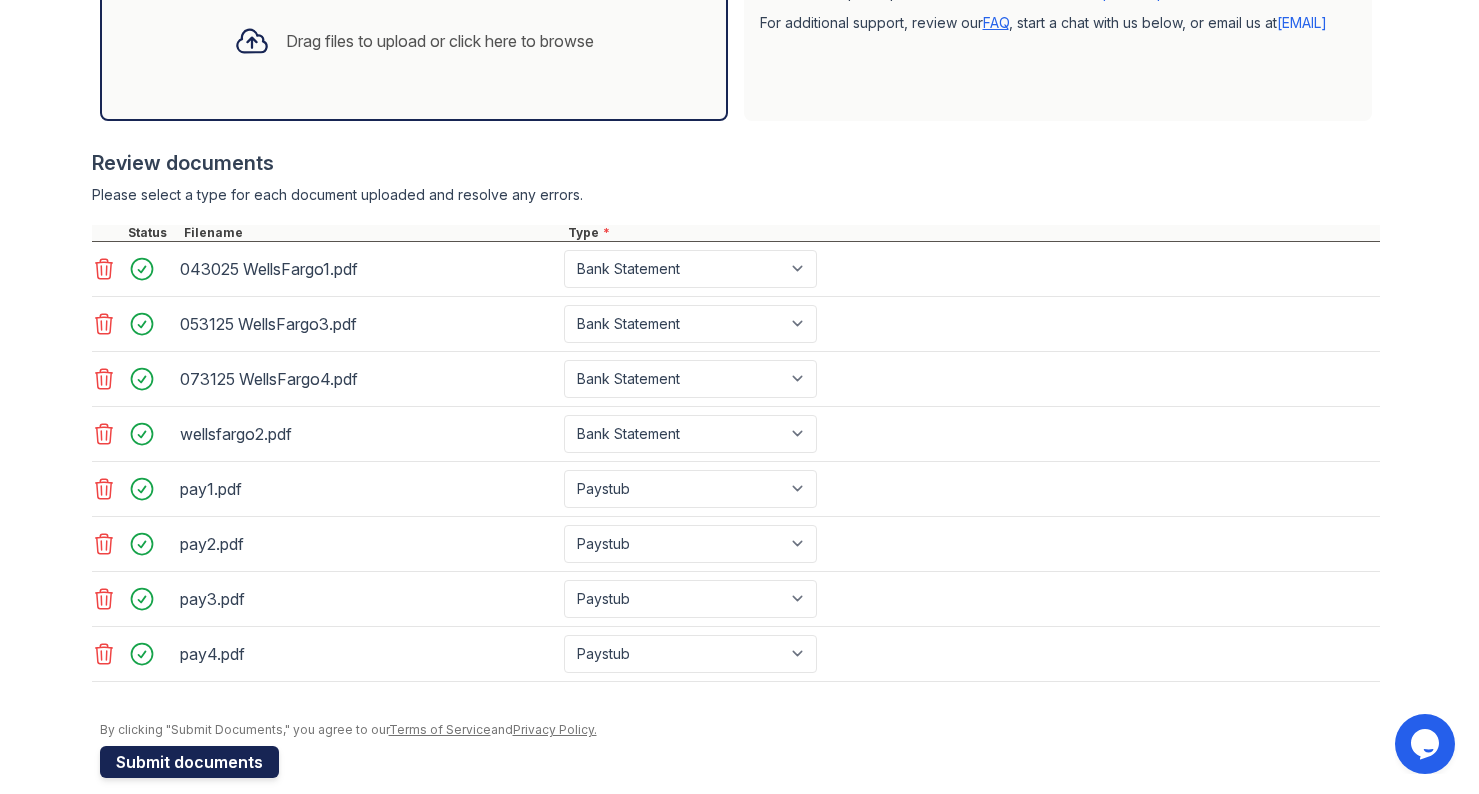 click on "Submit documents" at bounding box center (189, 762) 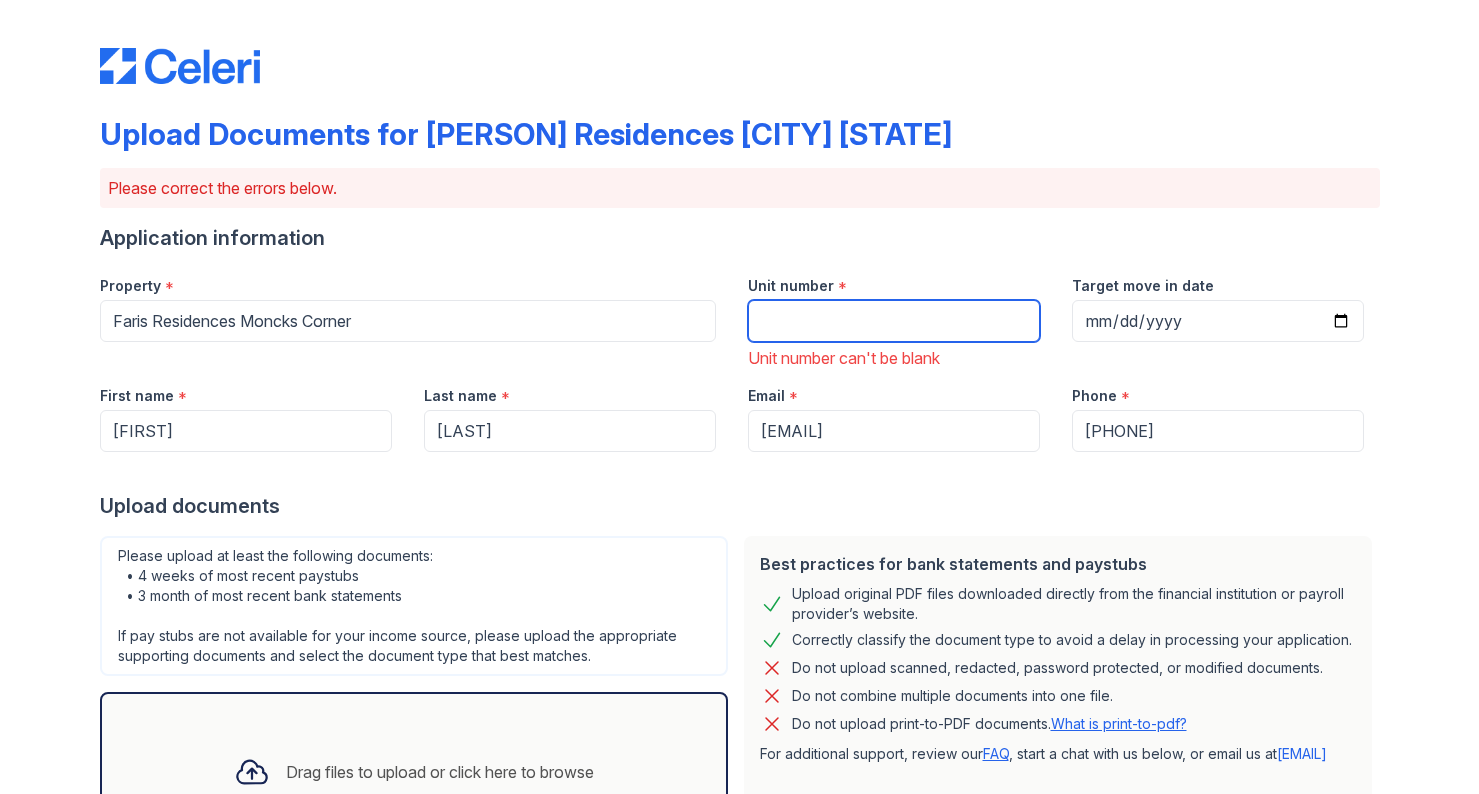 click on "Unit number" at bounding box center [894, 321] 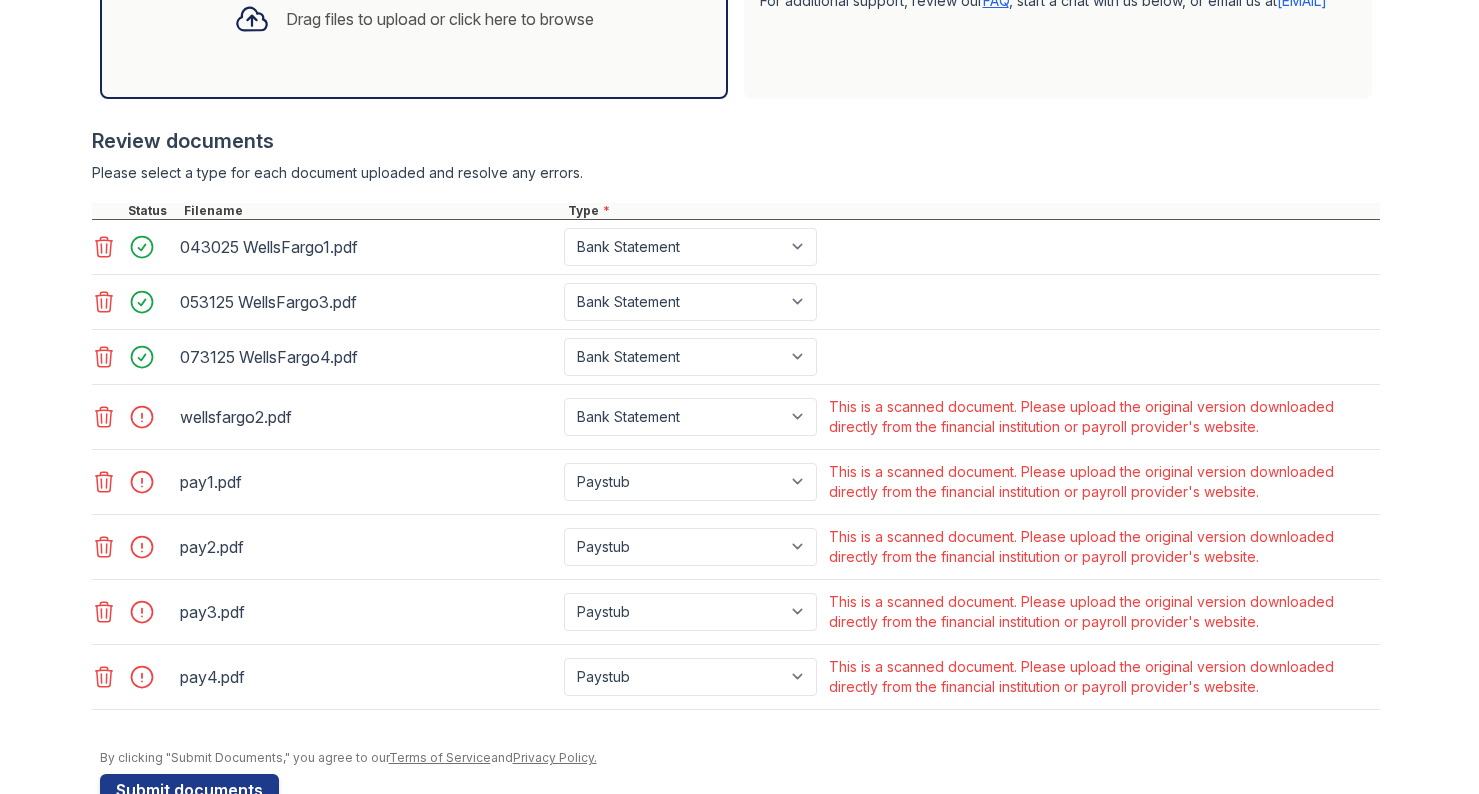 scroll, scrollTop: 805, scrollLeft: 0, axis: vertical 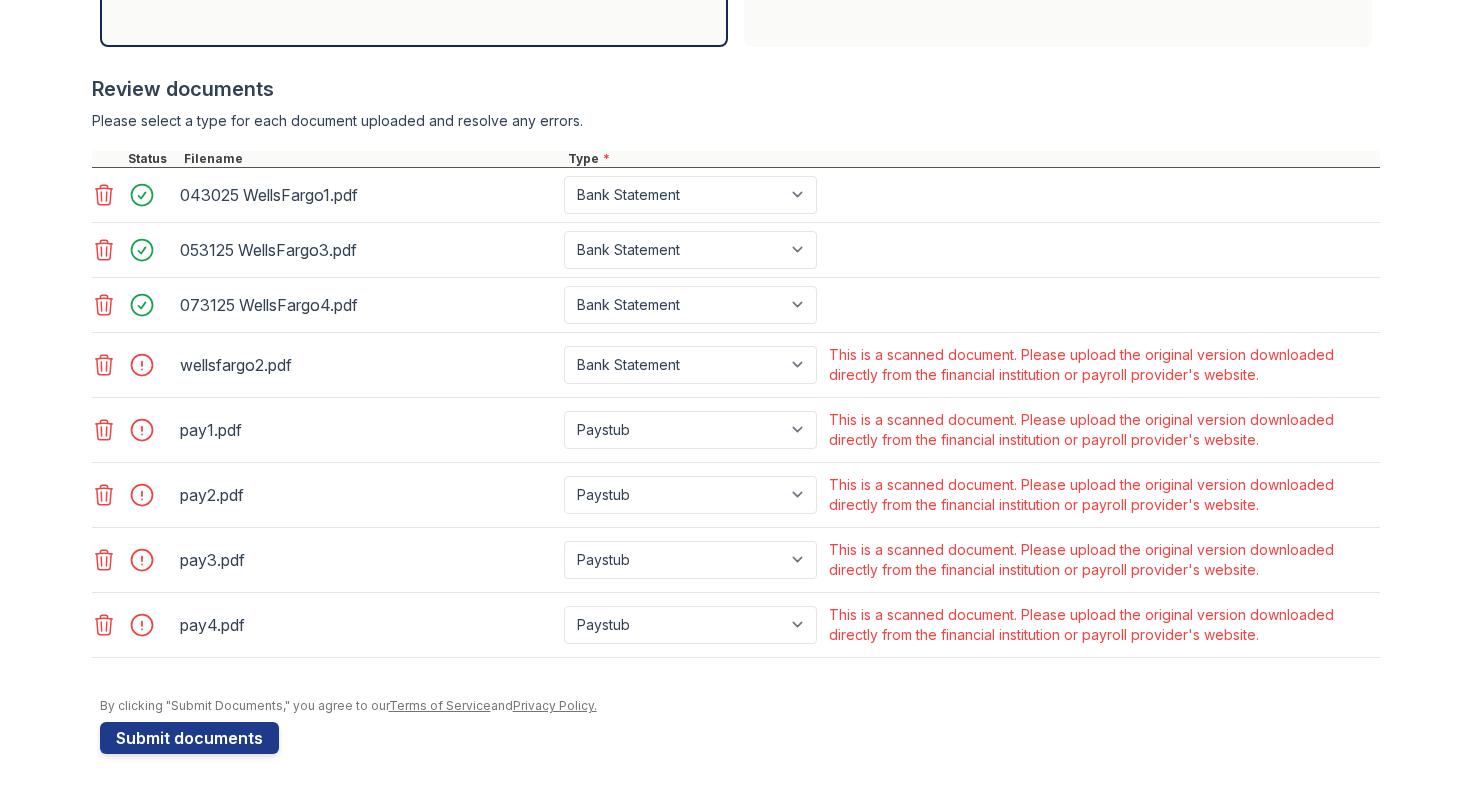 type on "102-3" 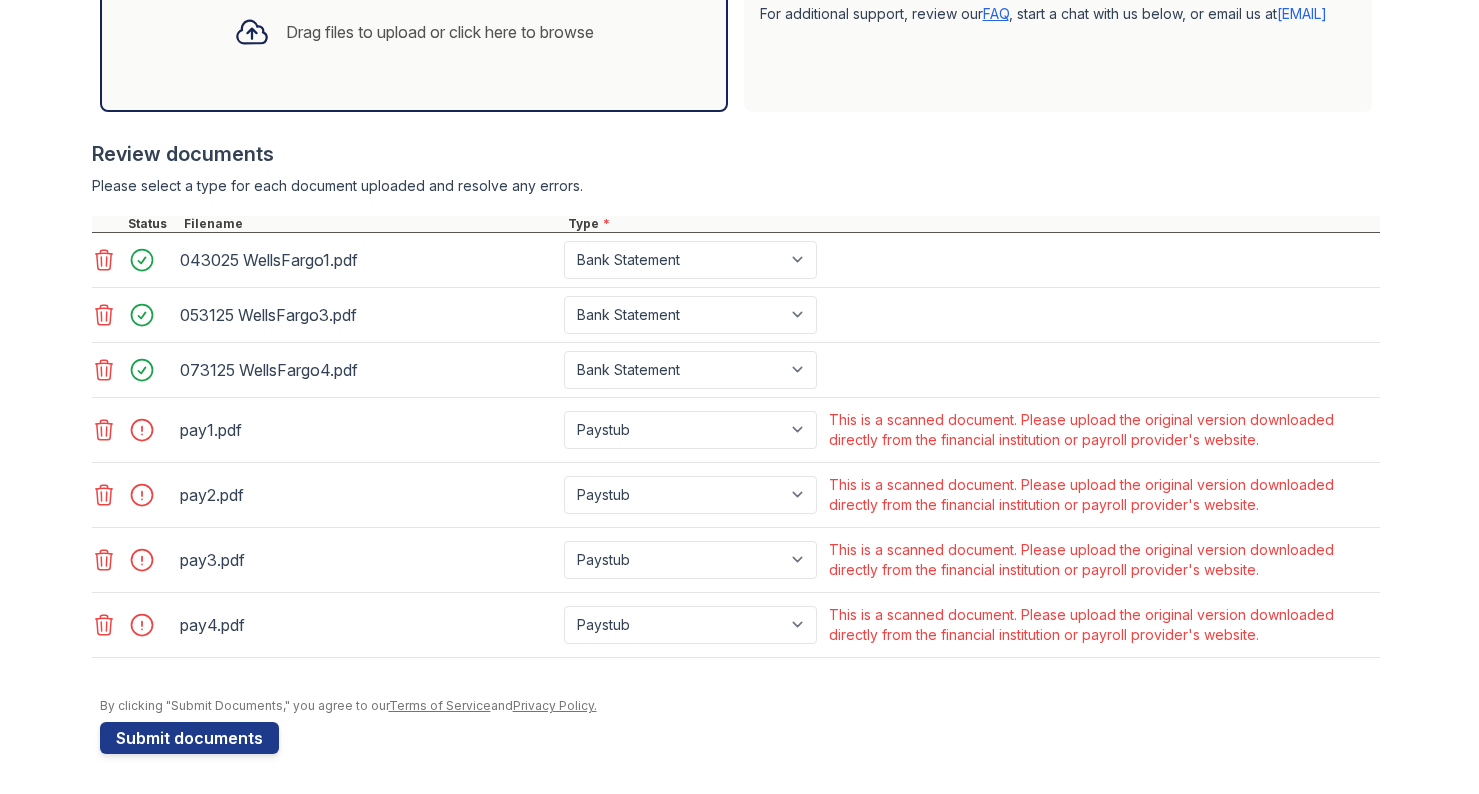 click 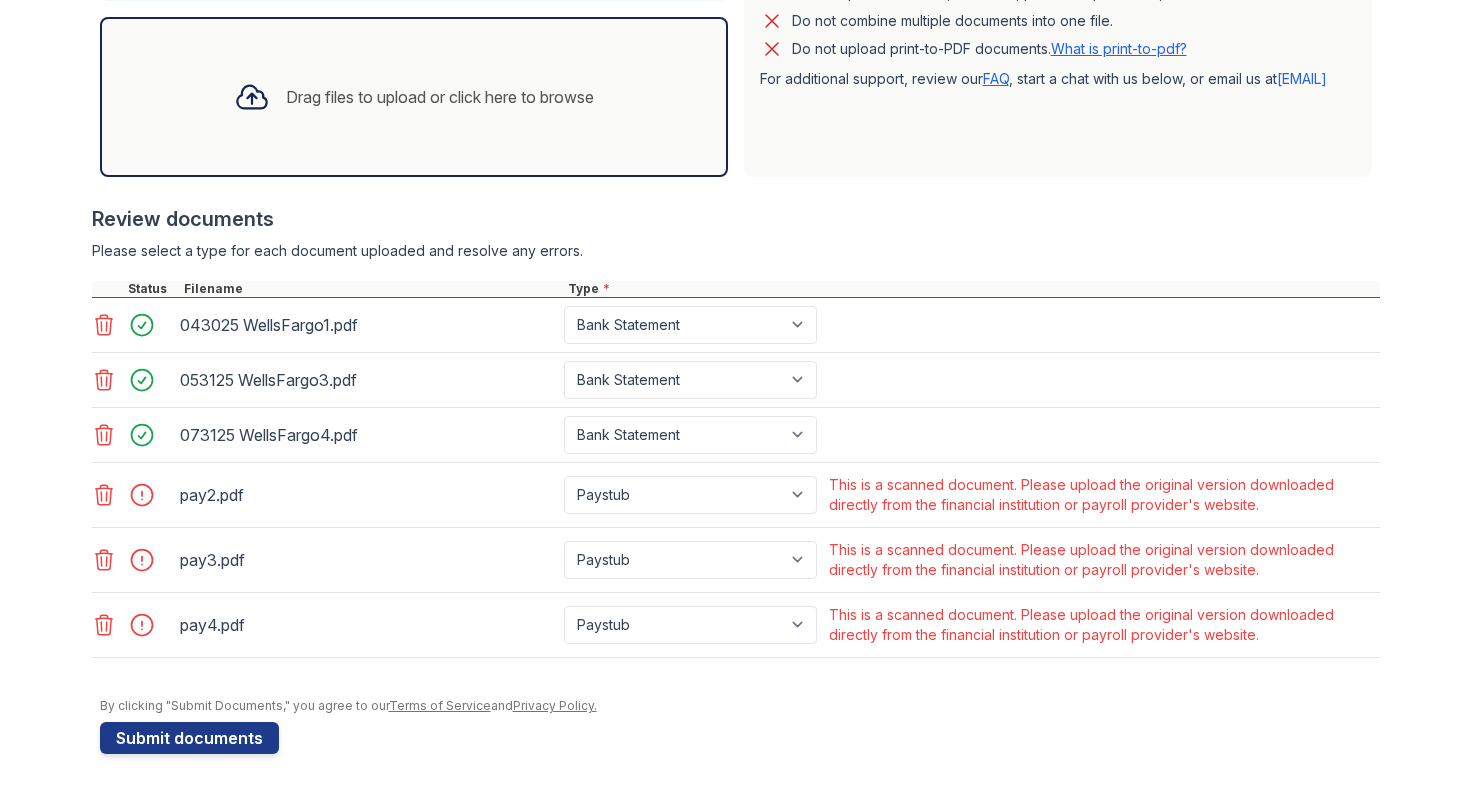 click 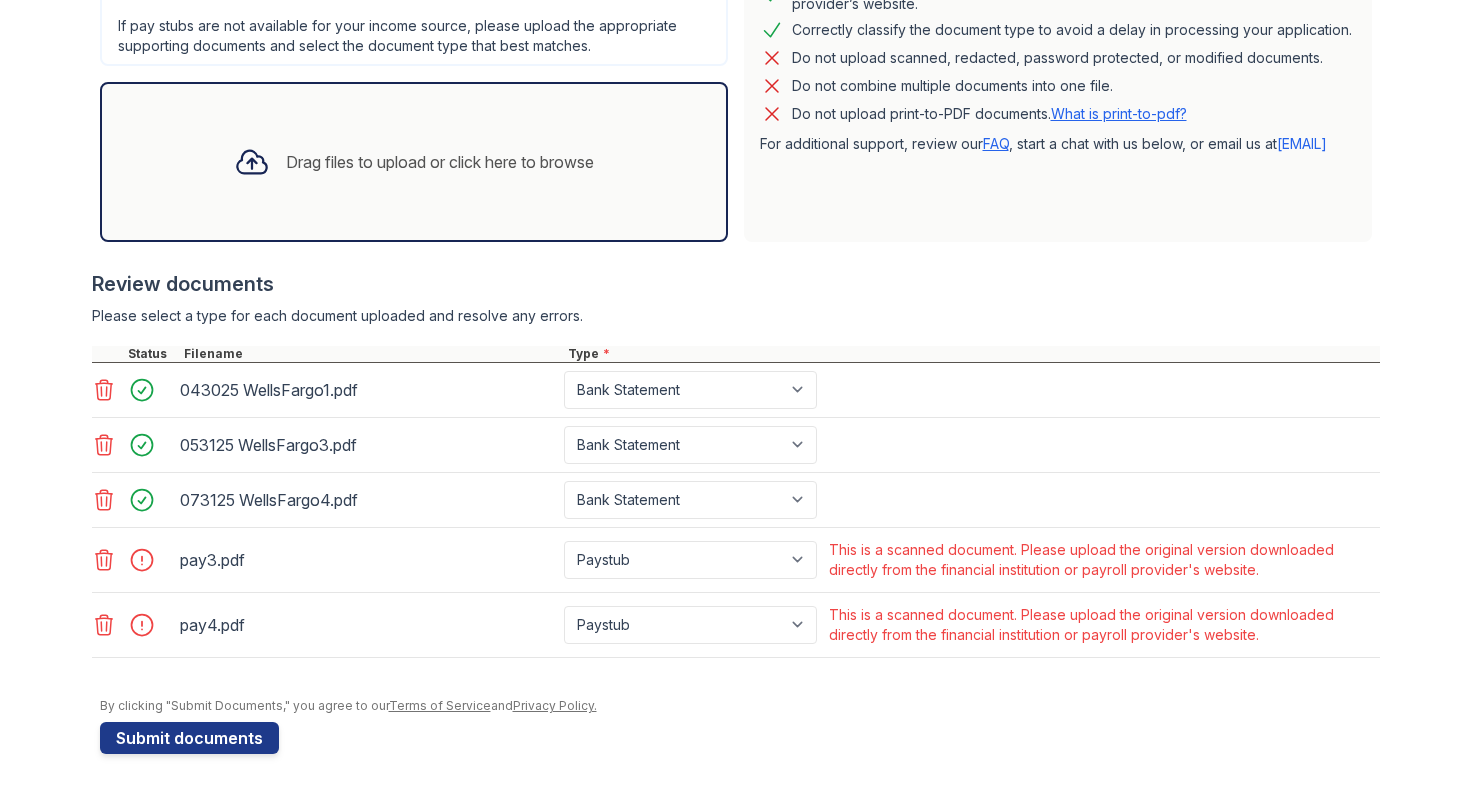 click 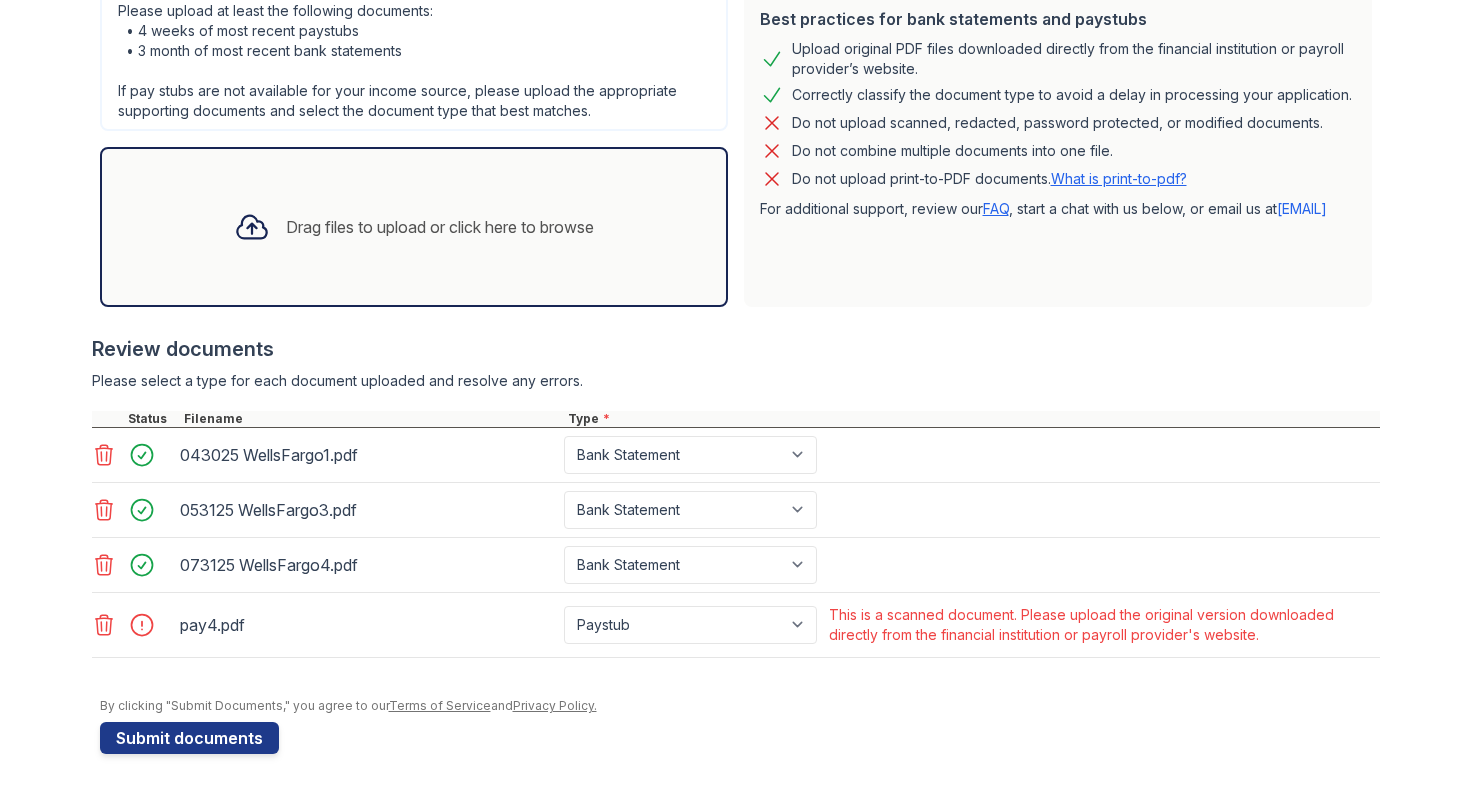 click 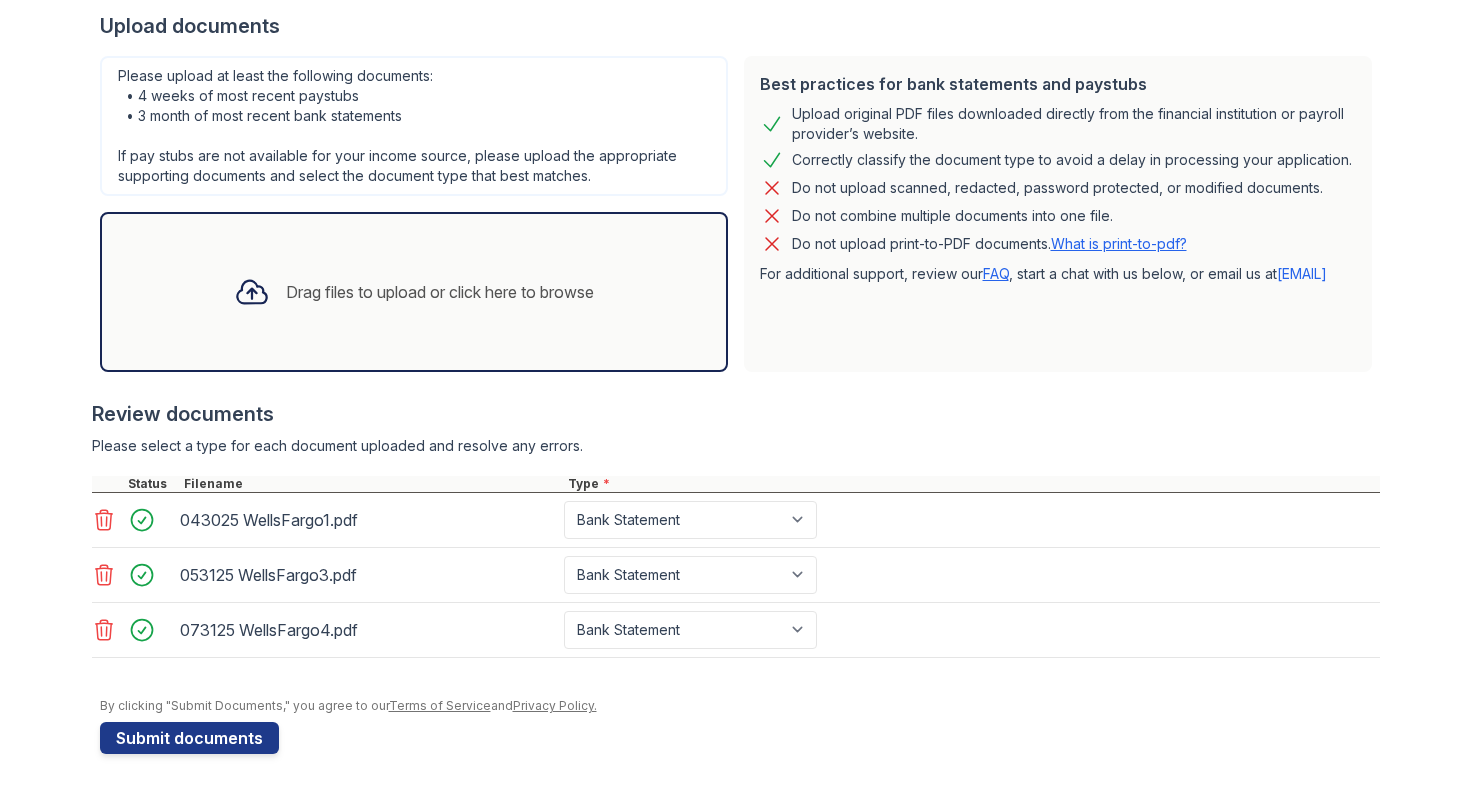 click on "Drag files to upload or click here to browse" at bounding box center [440, 292] 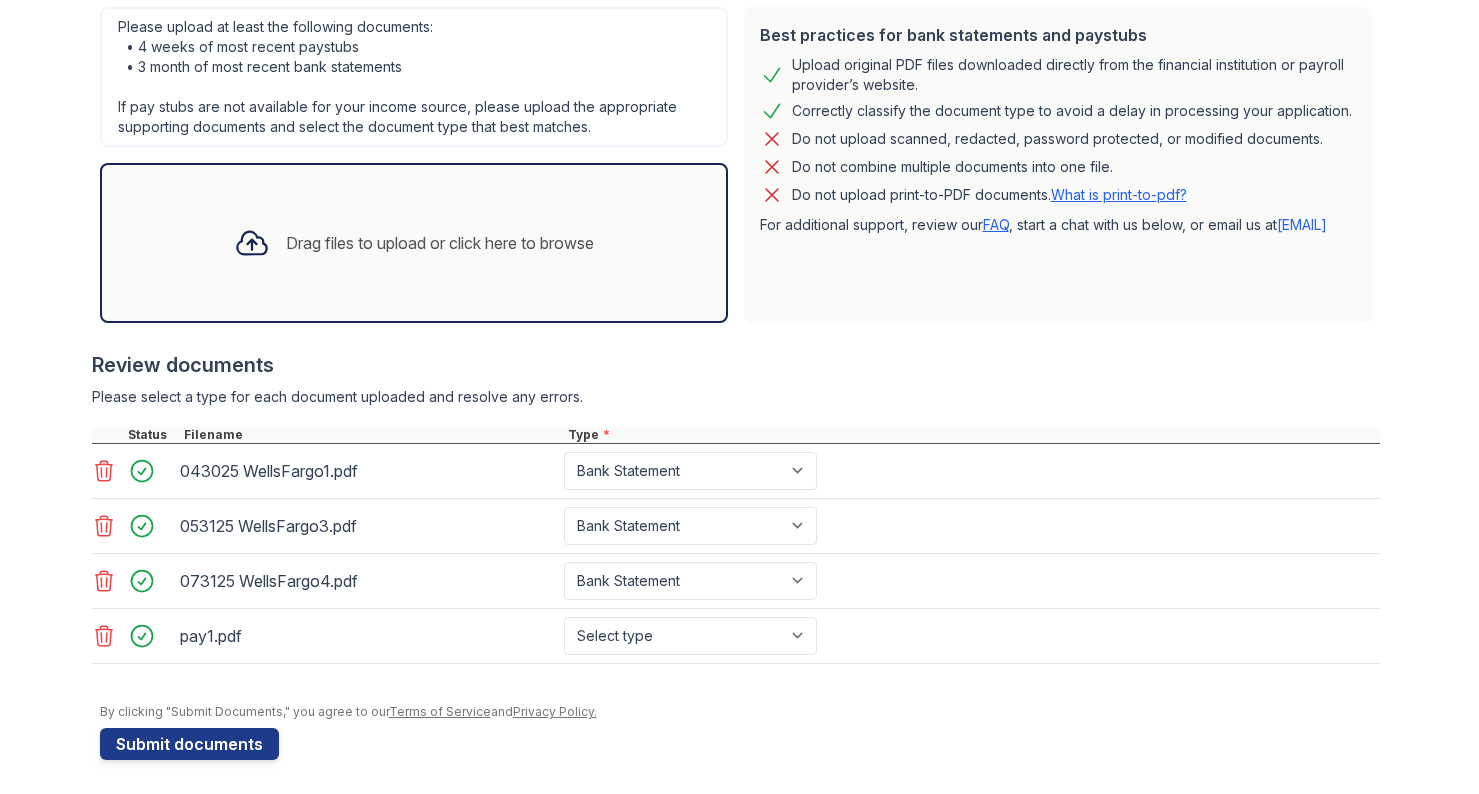 scroll, scrollTop: 535, scrollLeft: 0, axis: vertical 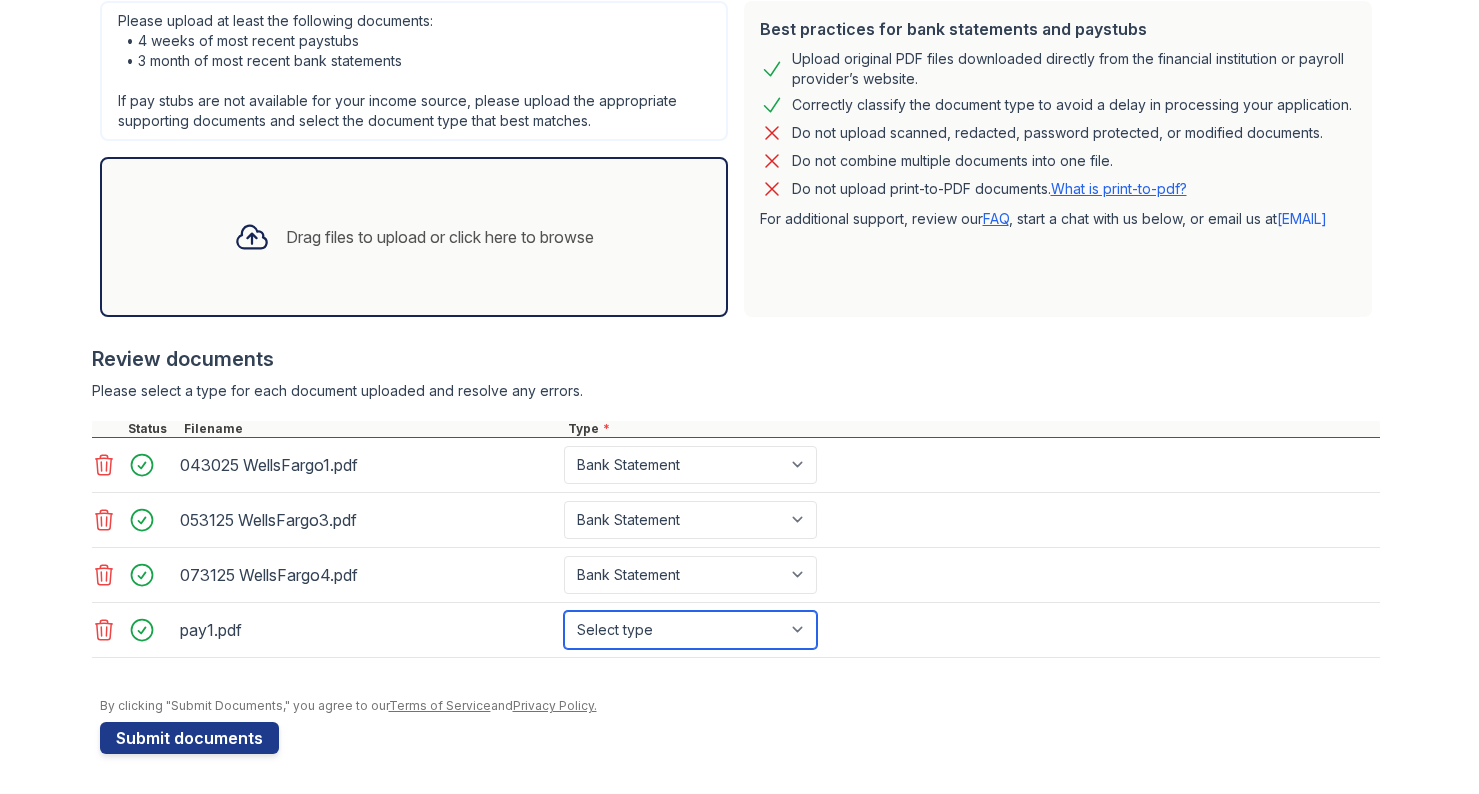 click on "Select type
Paystub
Bank Statement
Offer Letter
Tax Documents
Benefit Award Letter
Investment Account Statement
Other" at bounding box center (690, 630) 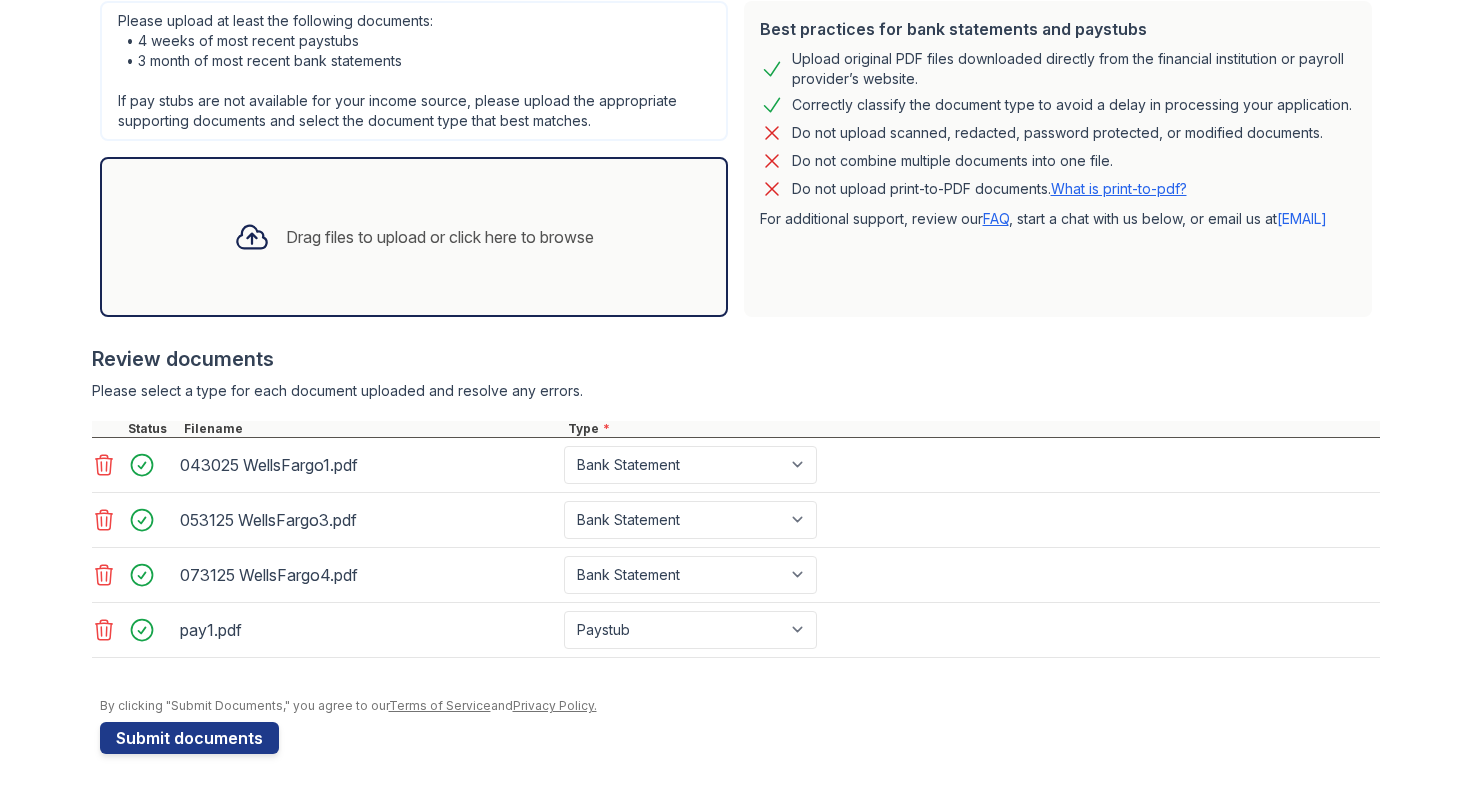 click on "Drag files to upload or click here to browse" at bounding box center (414, 237) 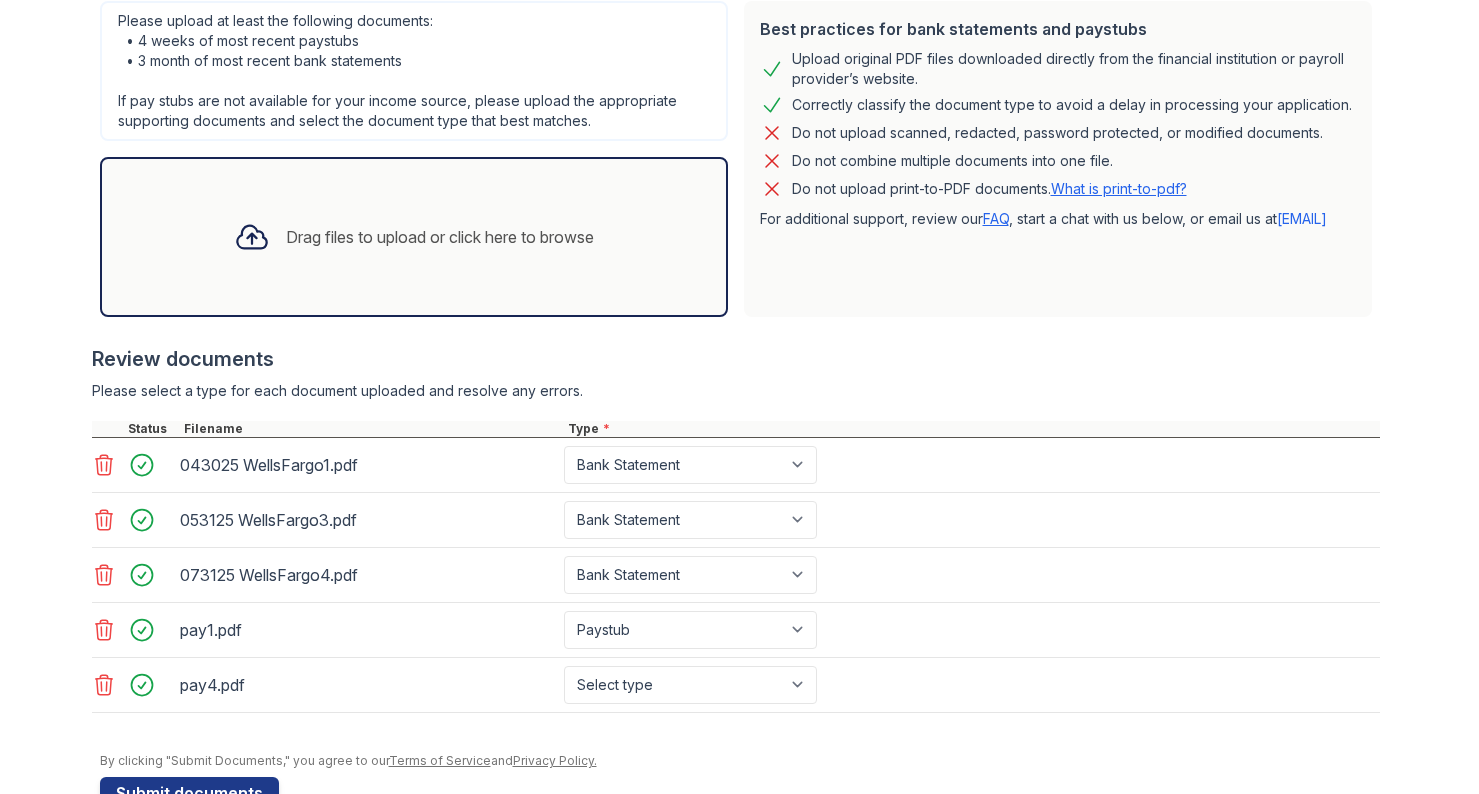 click on "Drag files to upload or click here to browse" at bounding box center (414, 237) 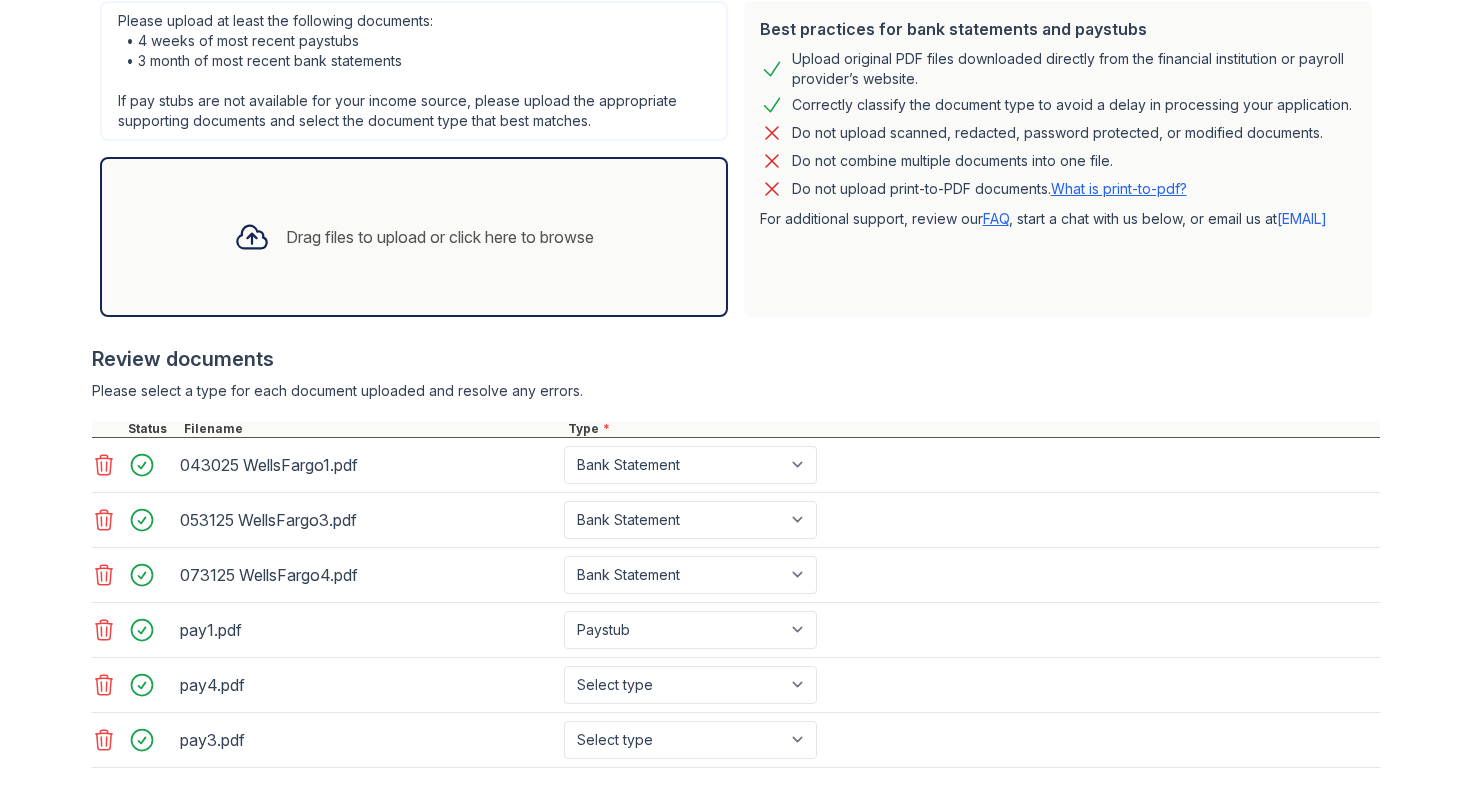 click on "Drag files to upload or click here to browse" at bounding box center [414, 237] 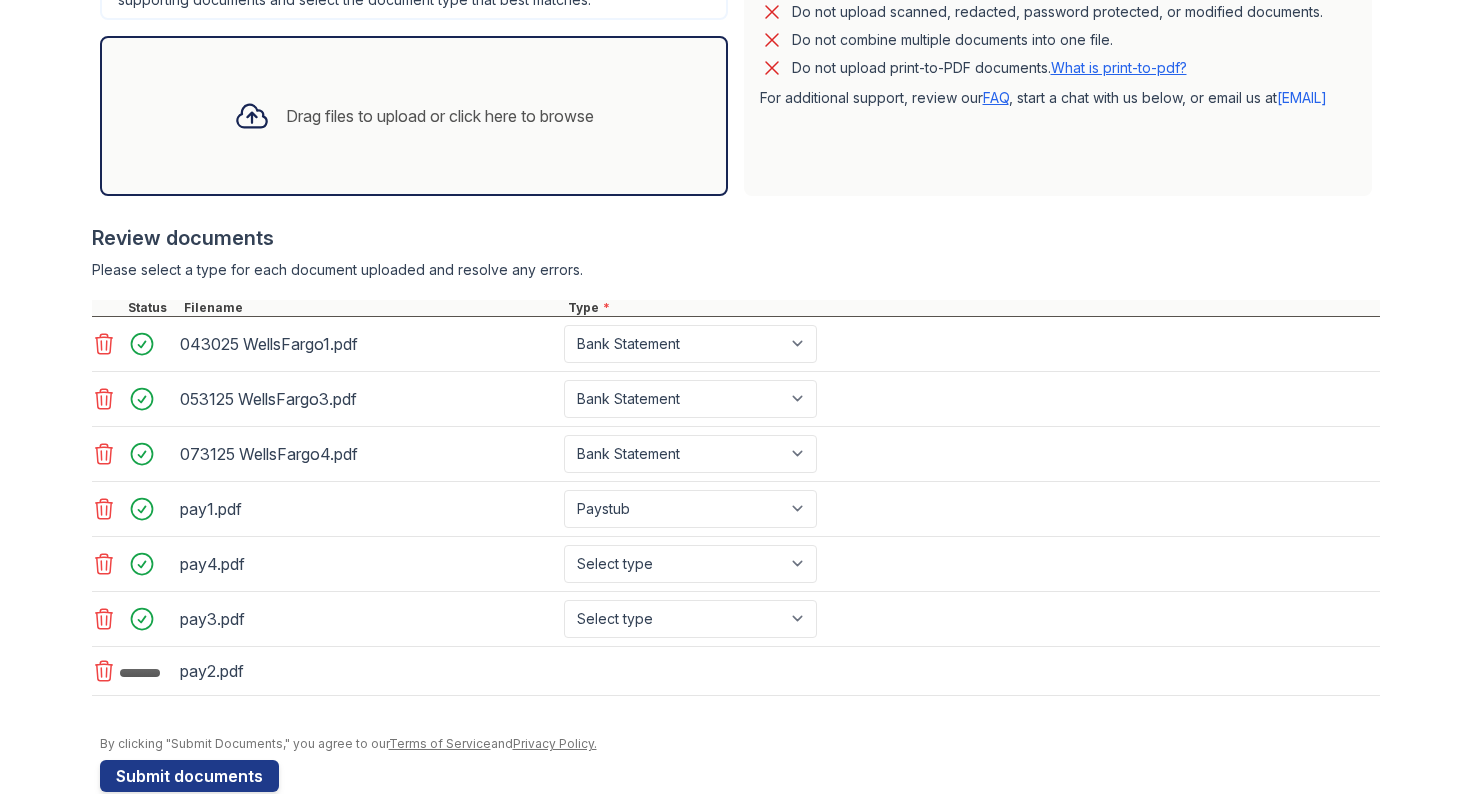 scroll, scrollTop: 694, scrollLeft: 0, axis: vertical 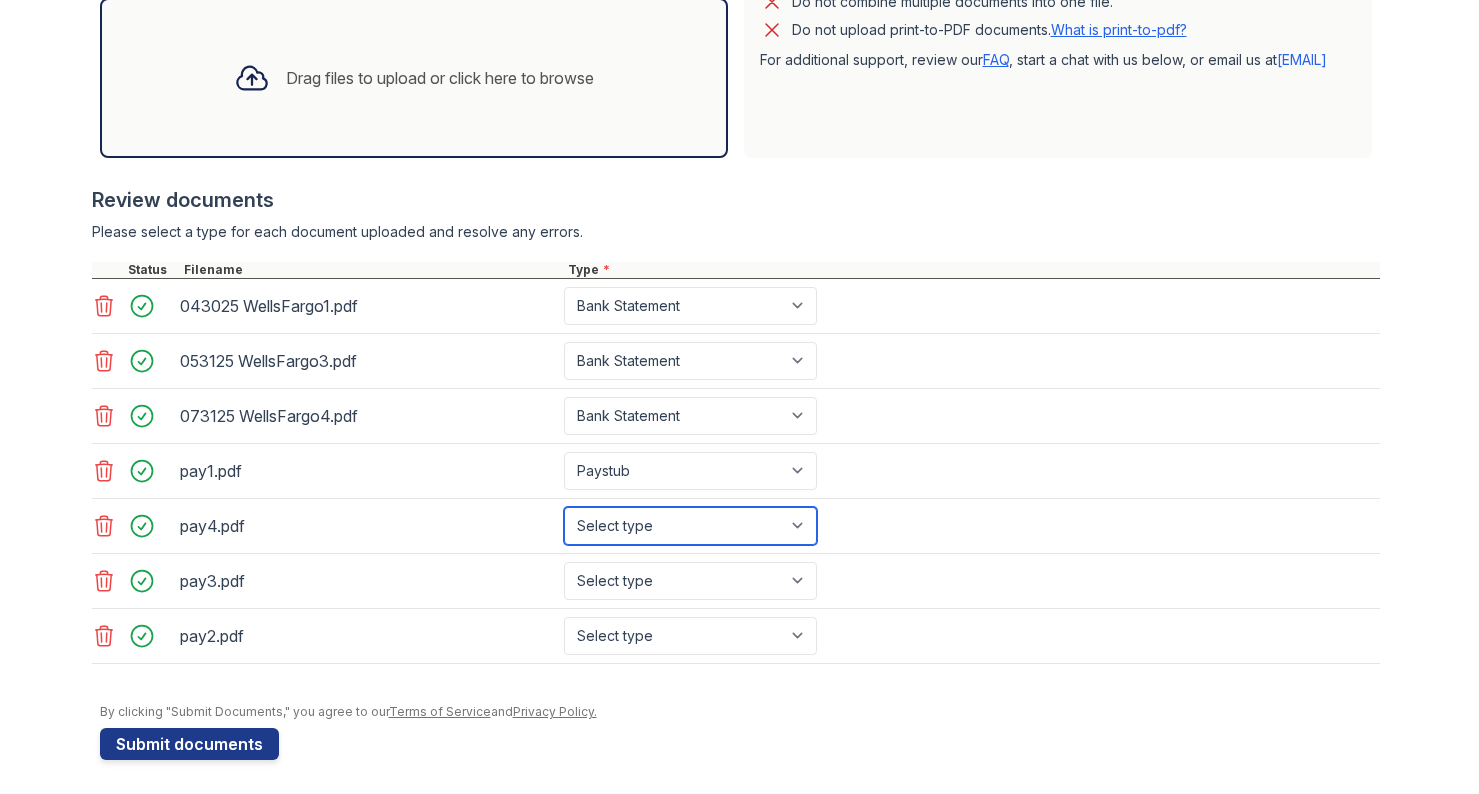 click on "Select type
Paystub
Bank Statement
Offer Letter
Tax Documents
Benefit Award Letter
Investment Account Statement
Other" at bounding box center [690, 526] 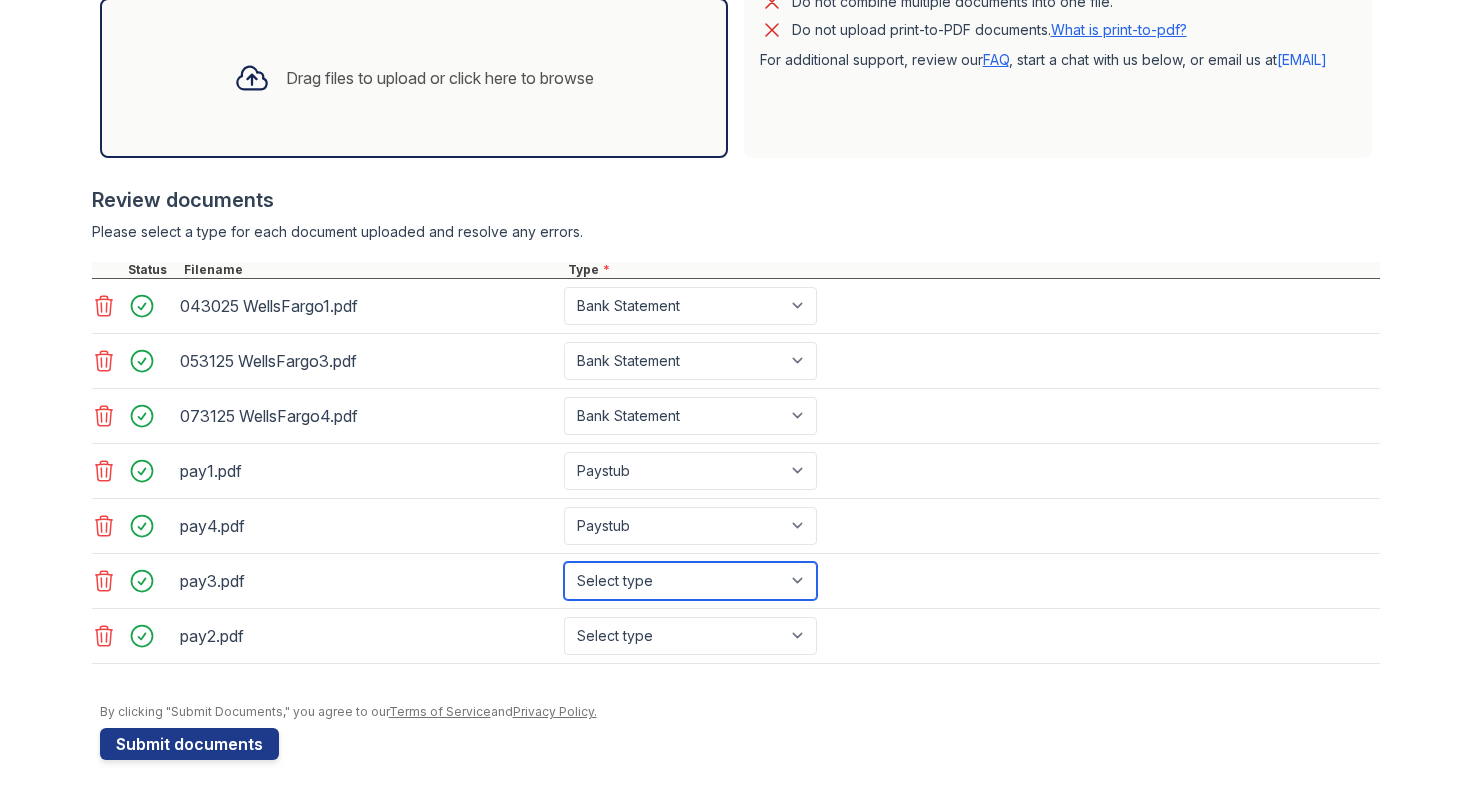 click on "Select type
Paystub
Bank Statement
Offer Letter
Tax Documents
Benefit Award Letter
Investment Account Statement
Other" at bounding box center [690, 581] 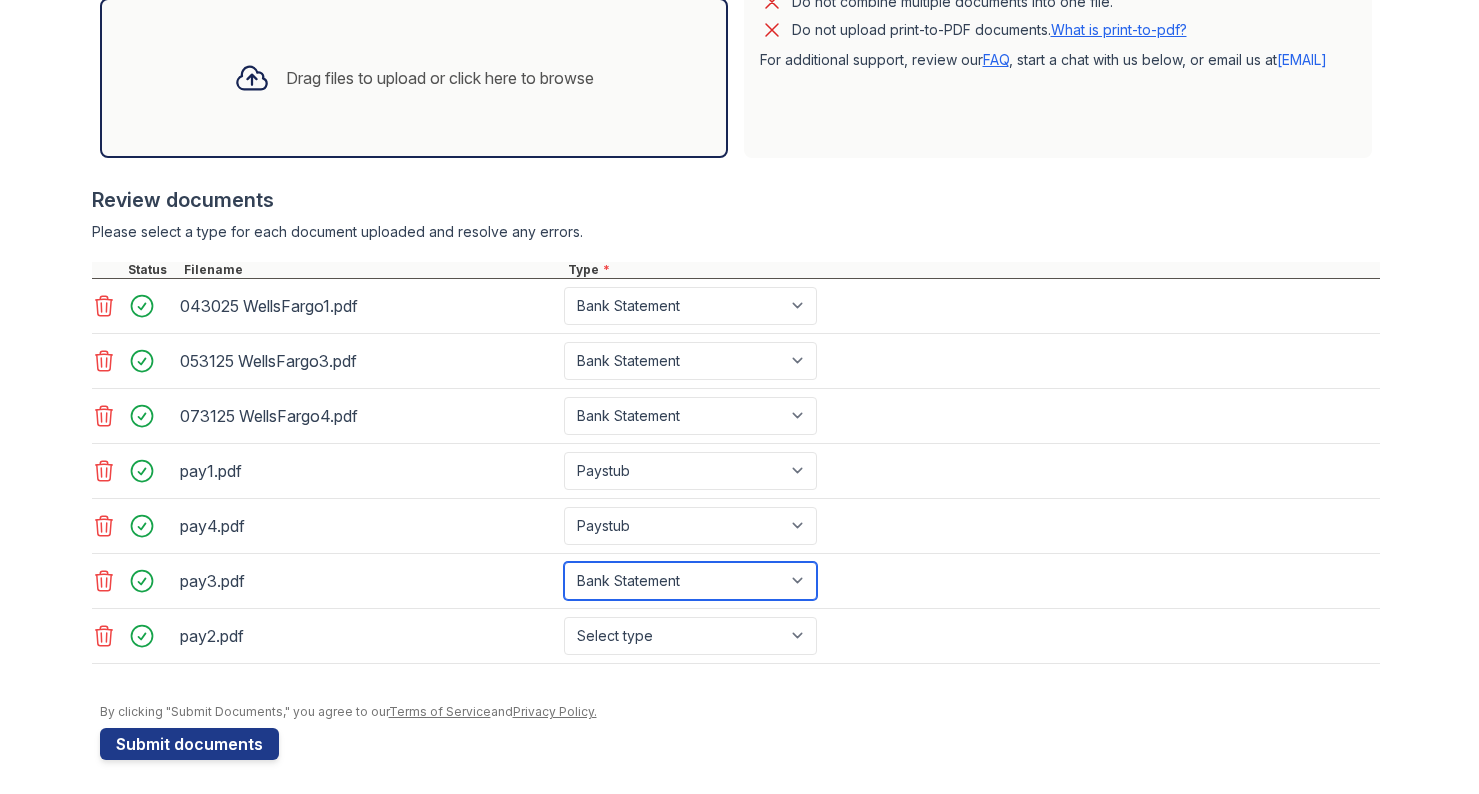 click on "Select type
Paystub
Bank Statement
Offer Letter
Tax Documents
Benefit Award Letter
Investment Account Statement
Other" at bounding box center (690, 581) 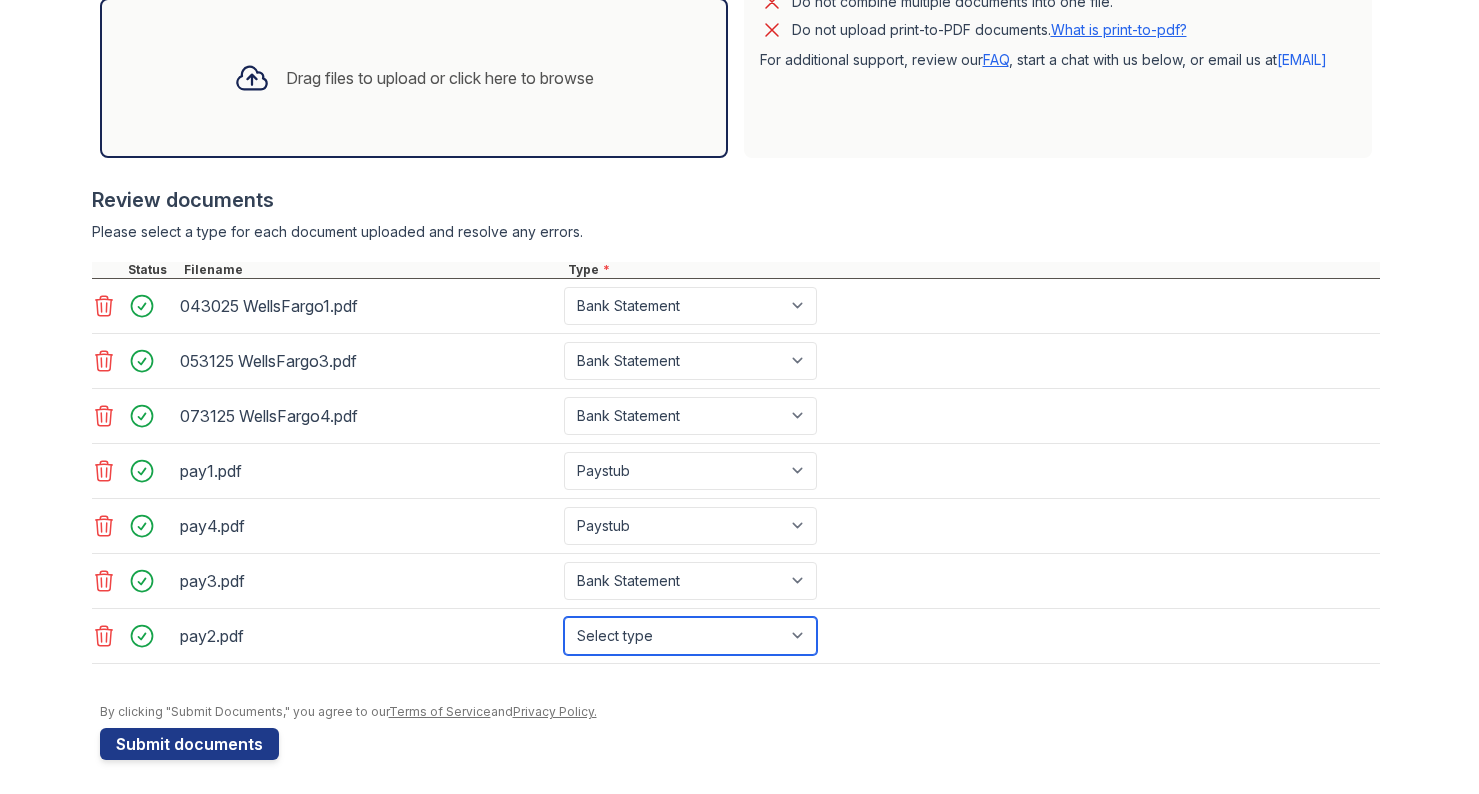 click on "Select type
Paystub
Bank Statement
Offer Letter
Tax Documents
Benefit Award Letter
Investment Account Statement
Other" at bounding box center [690, 636] 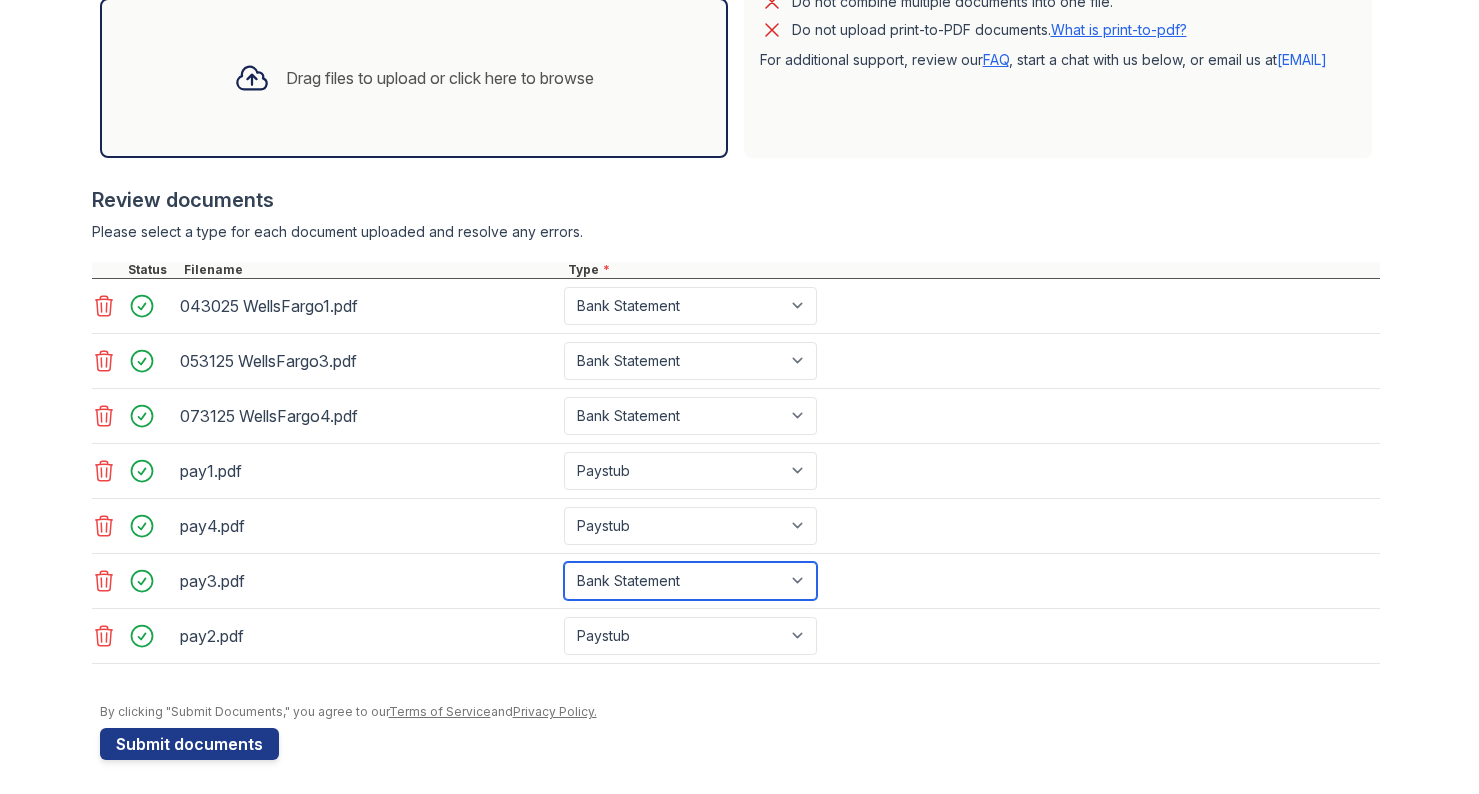click on "Select type
Paystub
Bank Statement
Offer Letter
Tax Documents
Benefit Award Letter
Investment Account Statement
Other" at bounding box center [690, 581] 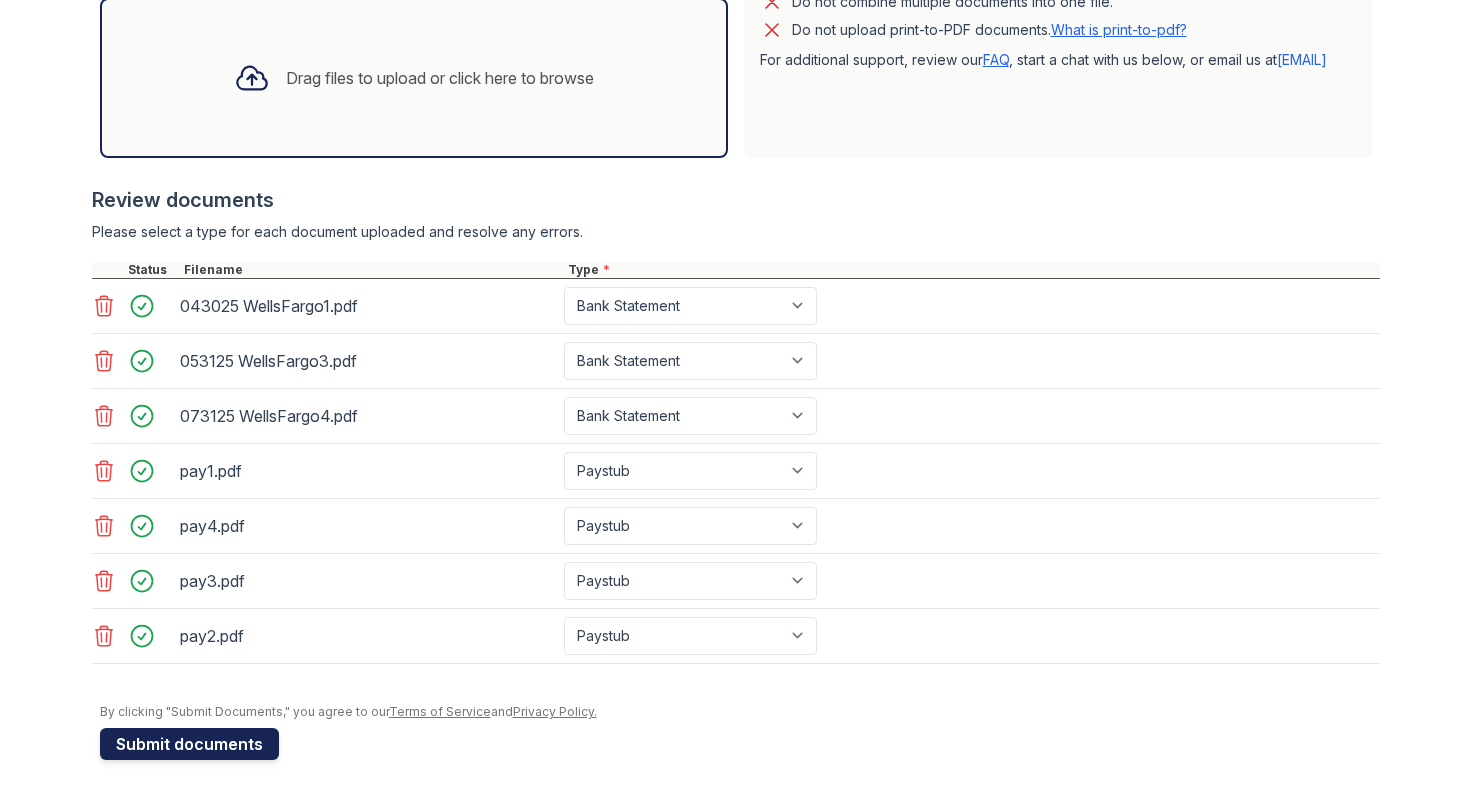 click on "Submit documents" at bounding box center (189, 744) 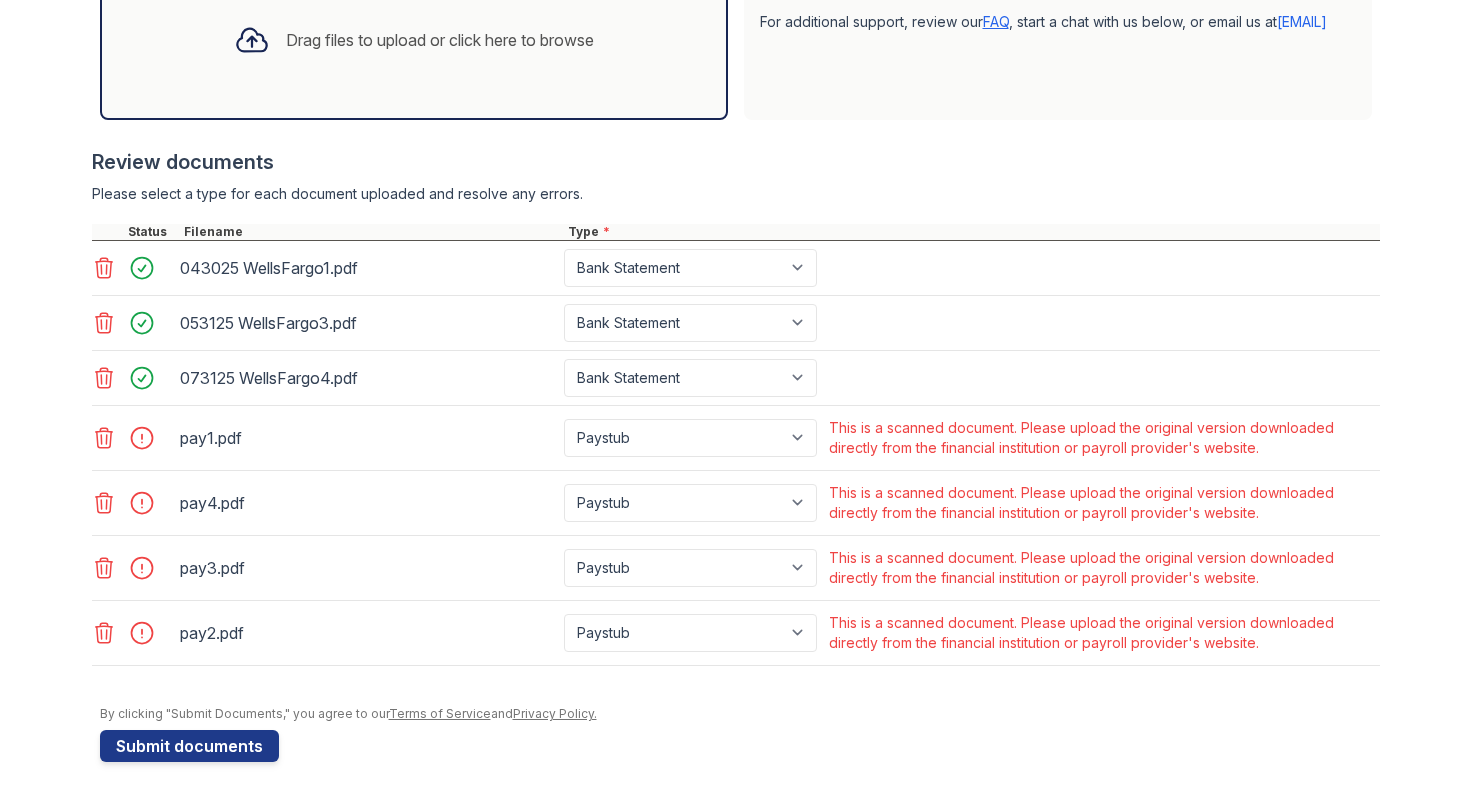 scroll, scrollTop: 705, scrollLeft: 0, axis: vertical 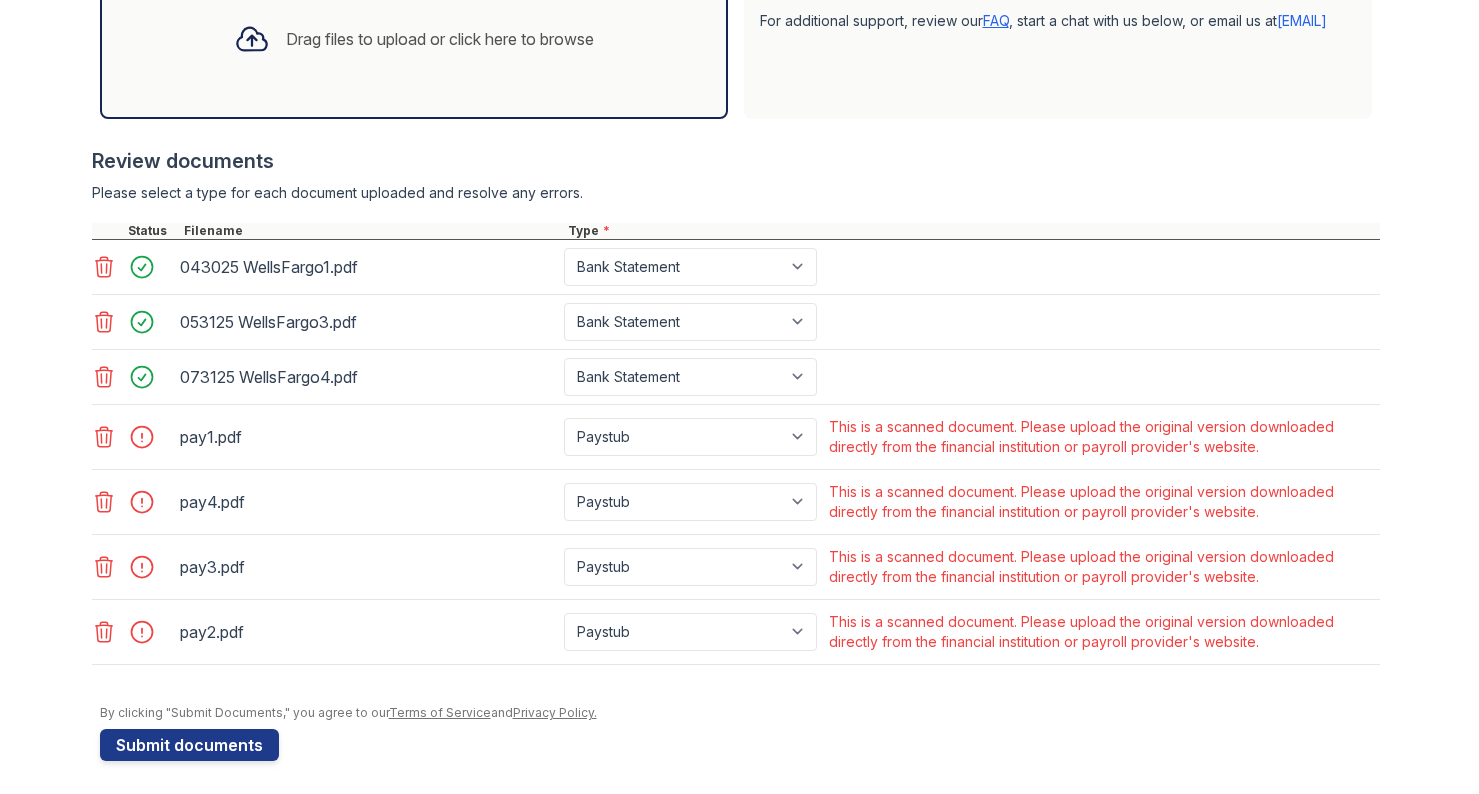click 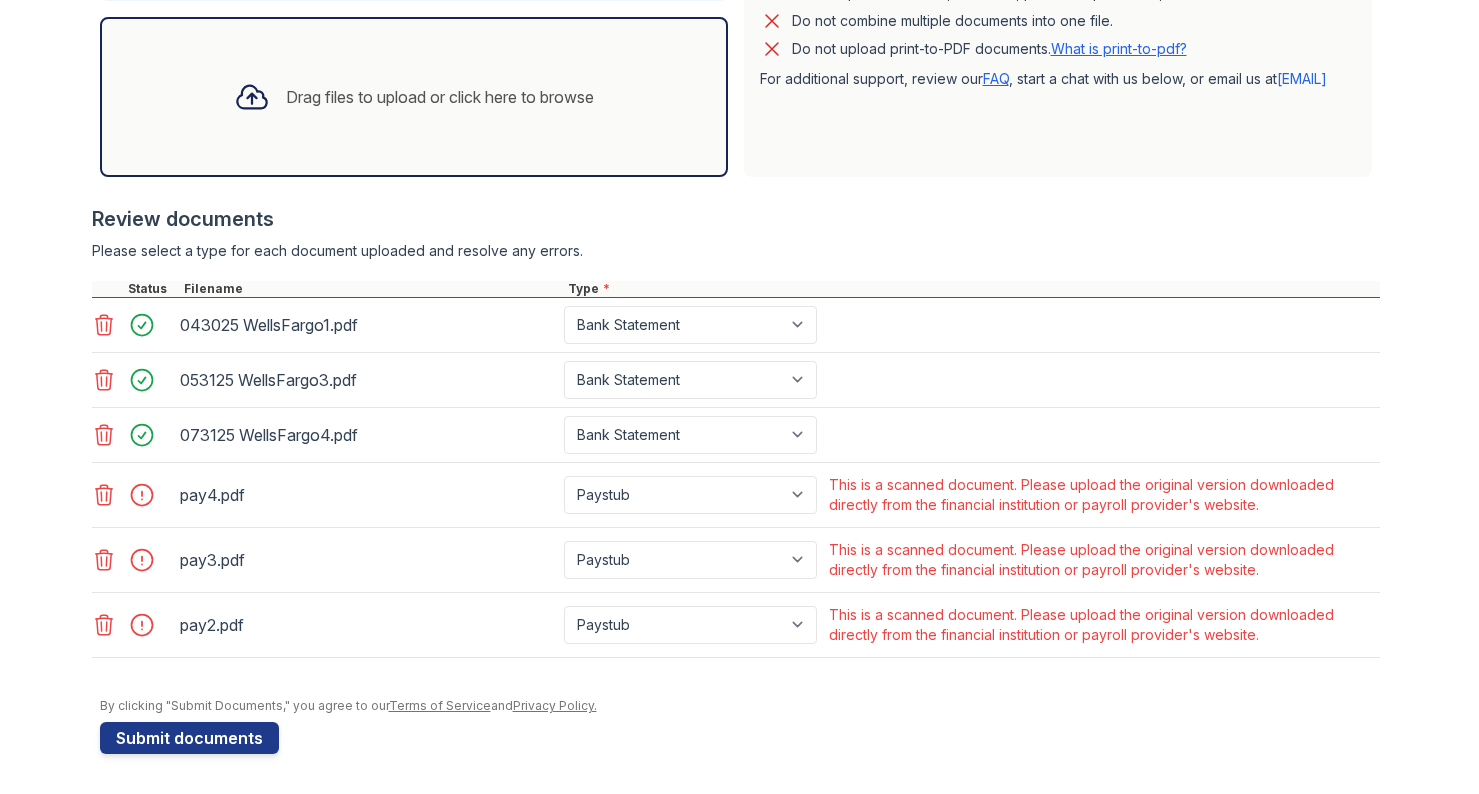 click 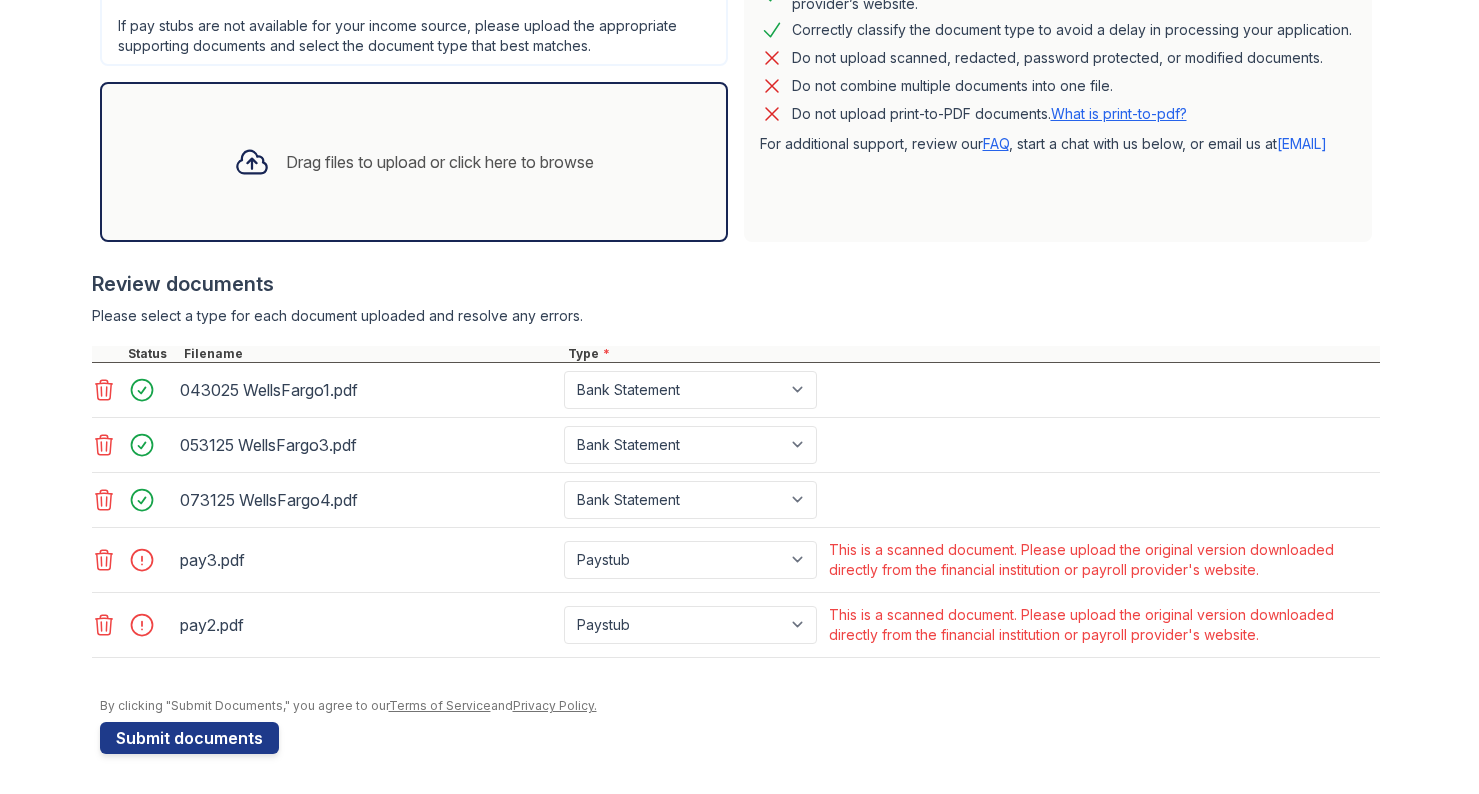 click 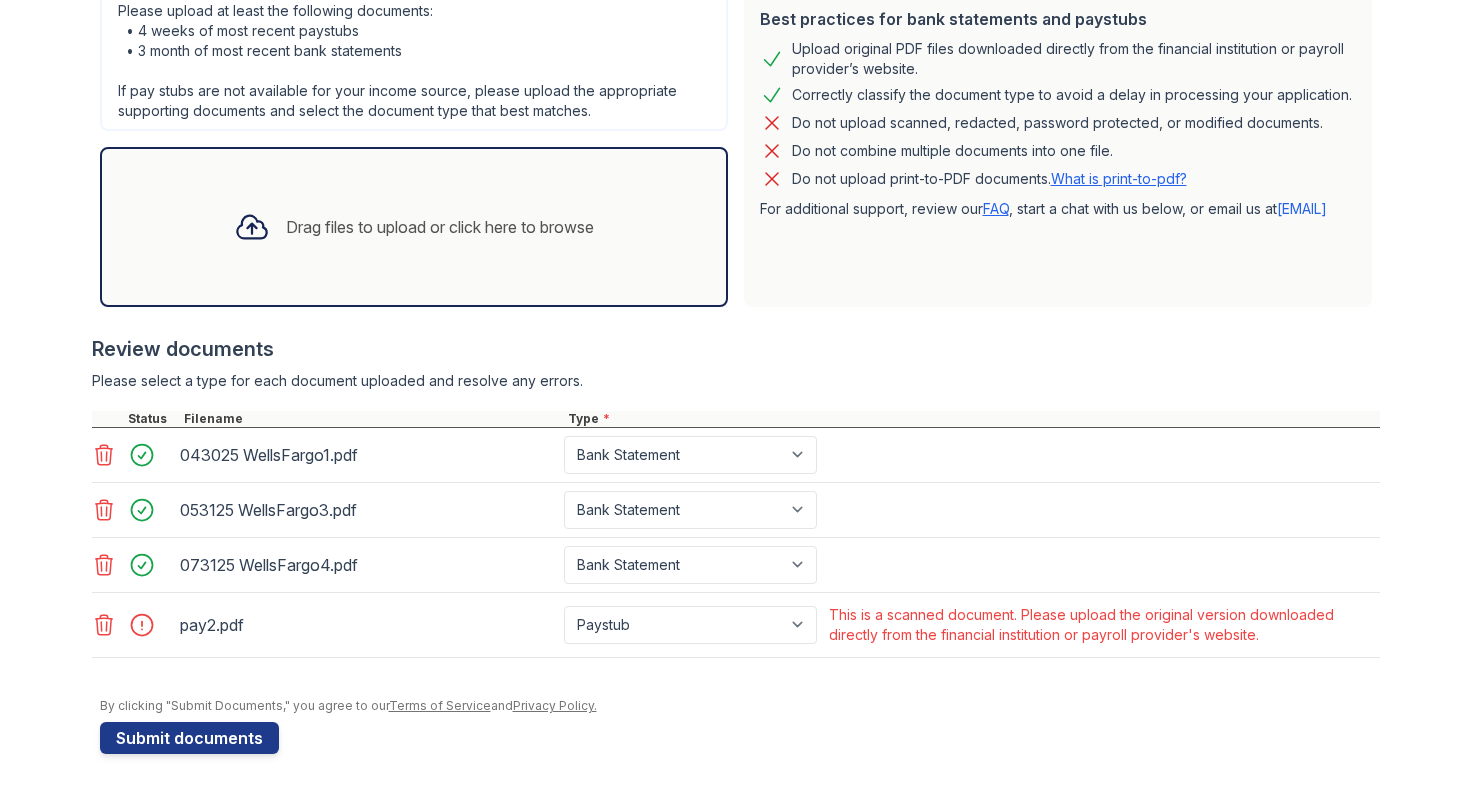 click 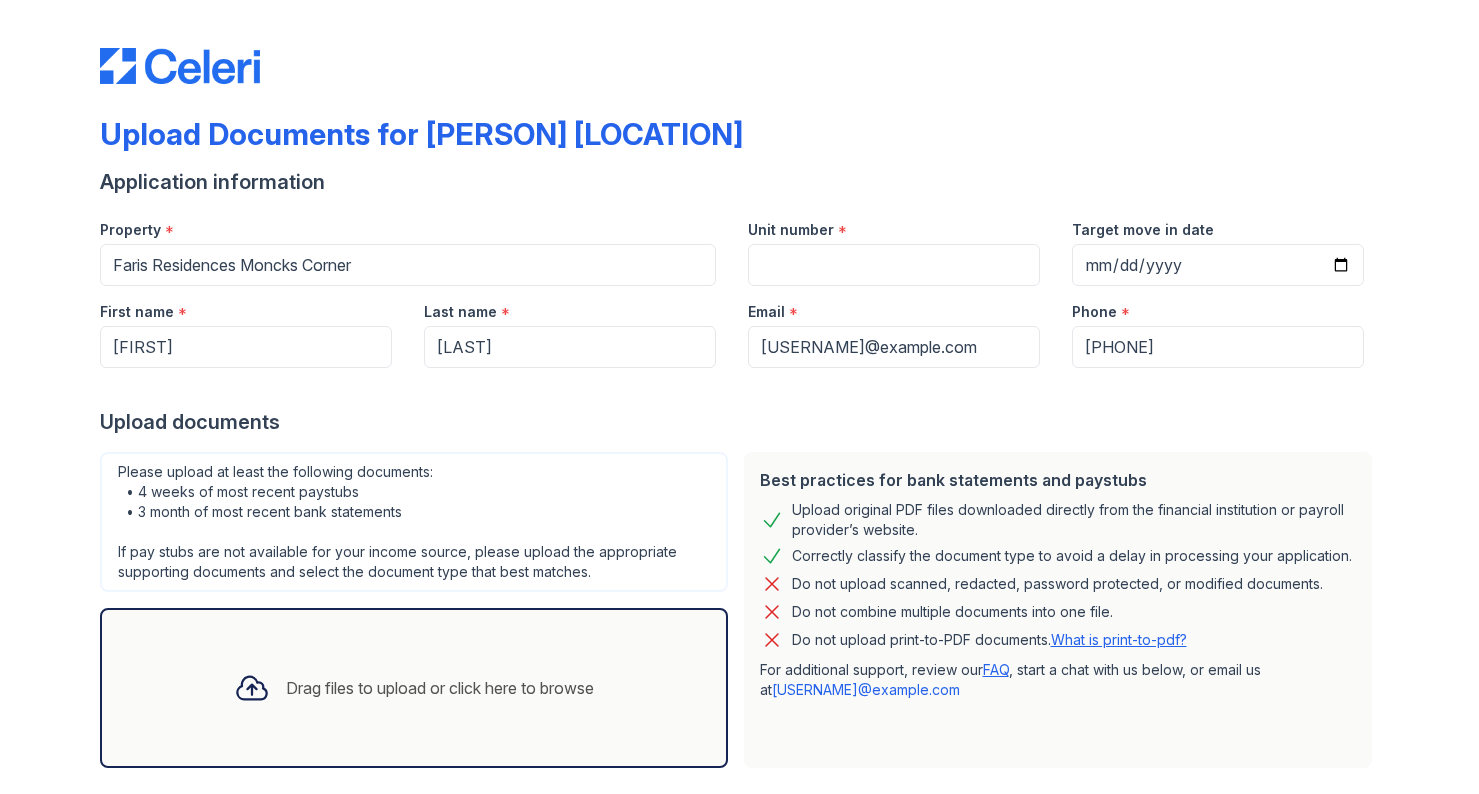 scroll, scrollTop: 0, scrollLeft: 0, axis: both 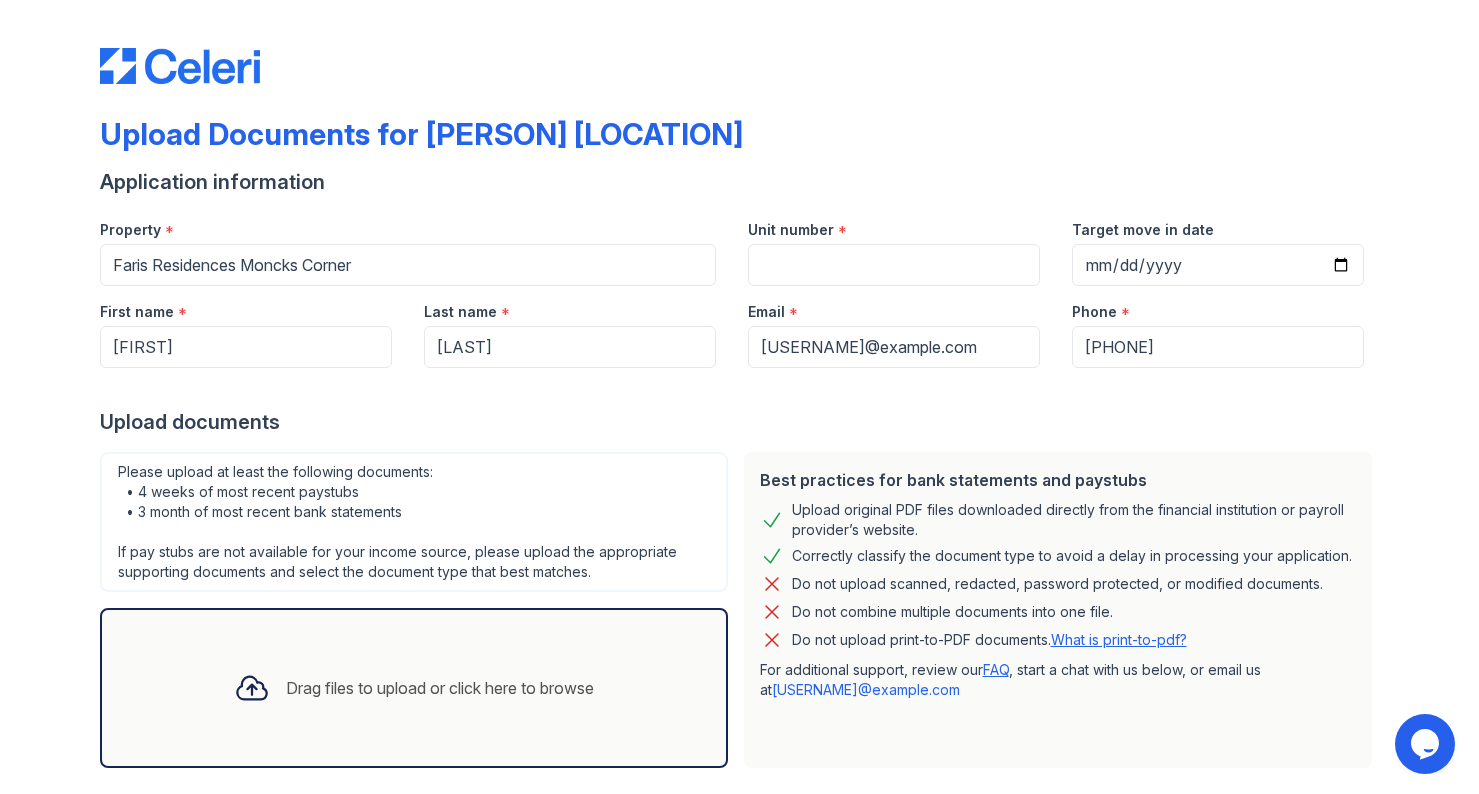 click on "Drag files to upload or click here to browse" at bounding box center (440, 688) 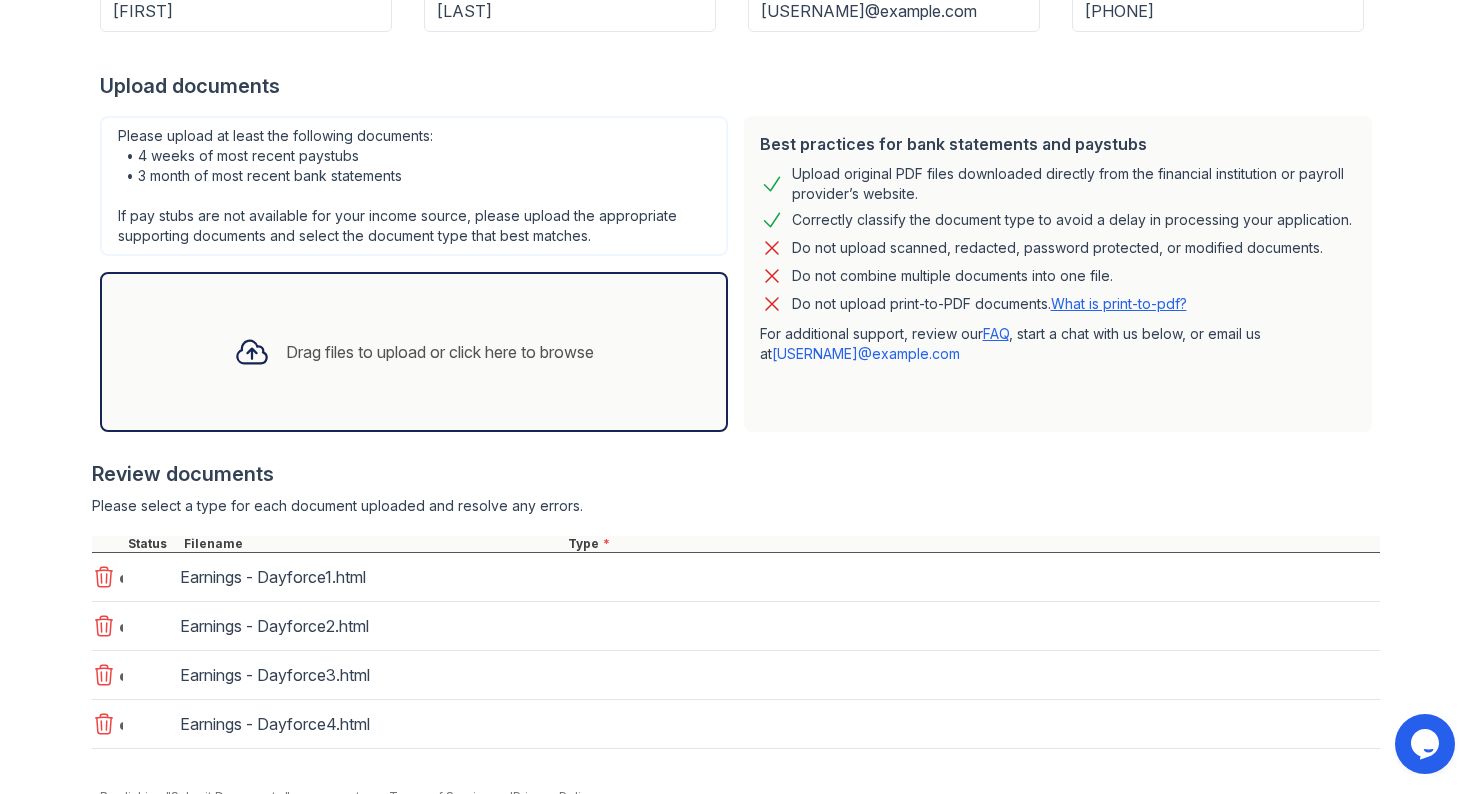 scroll, scrollTop: 427, scrollLeft: 0, axis: vertical 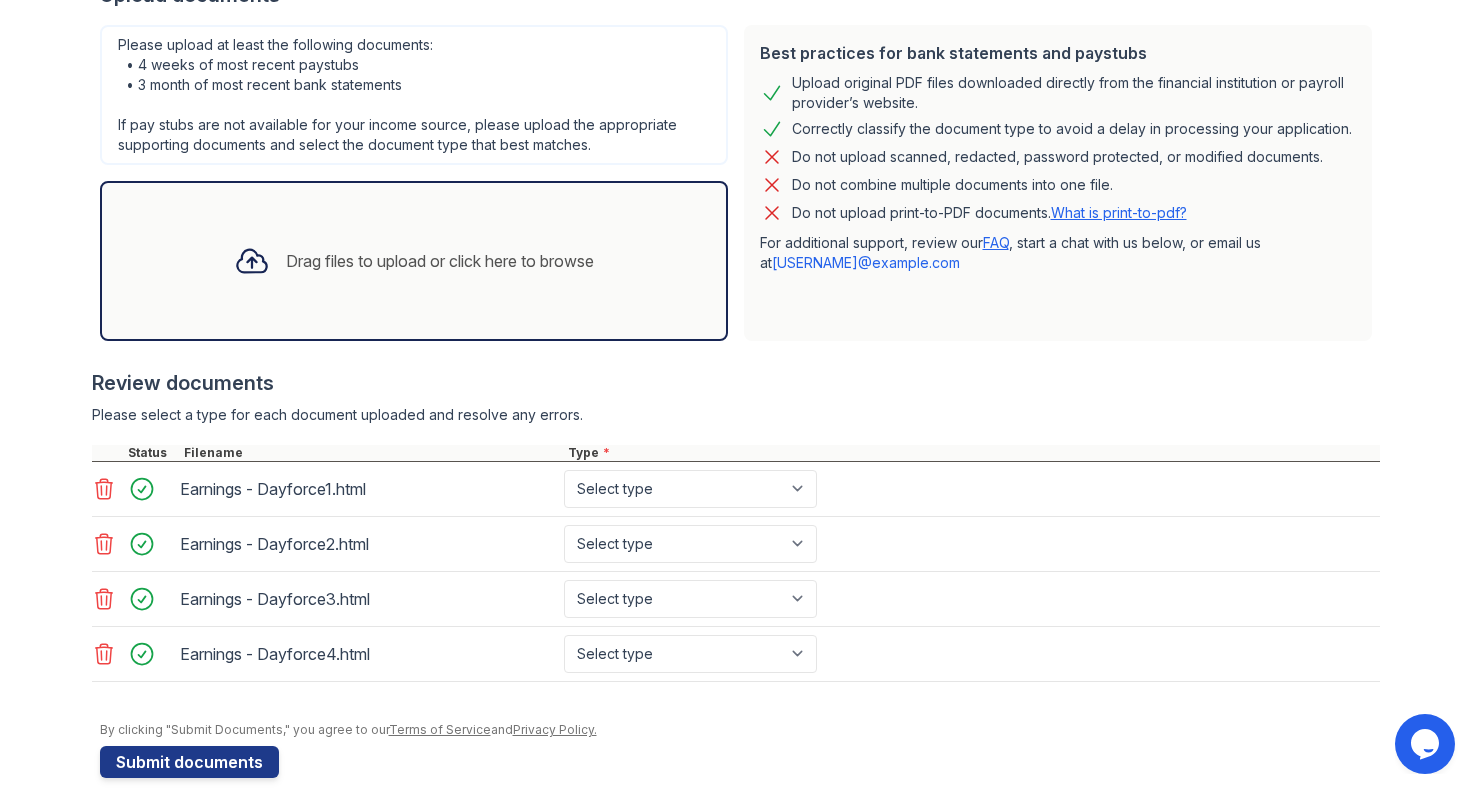 click on "Drag files to upload or click here to browse" at bounding box center [414, 261] 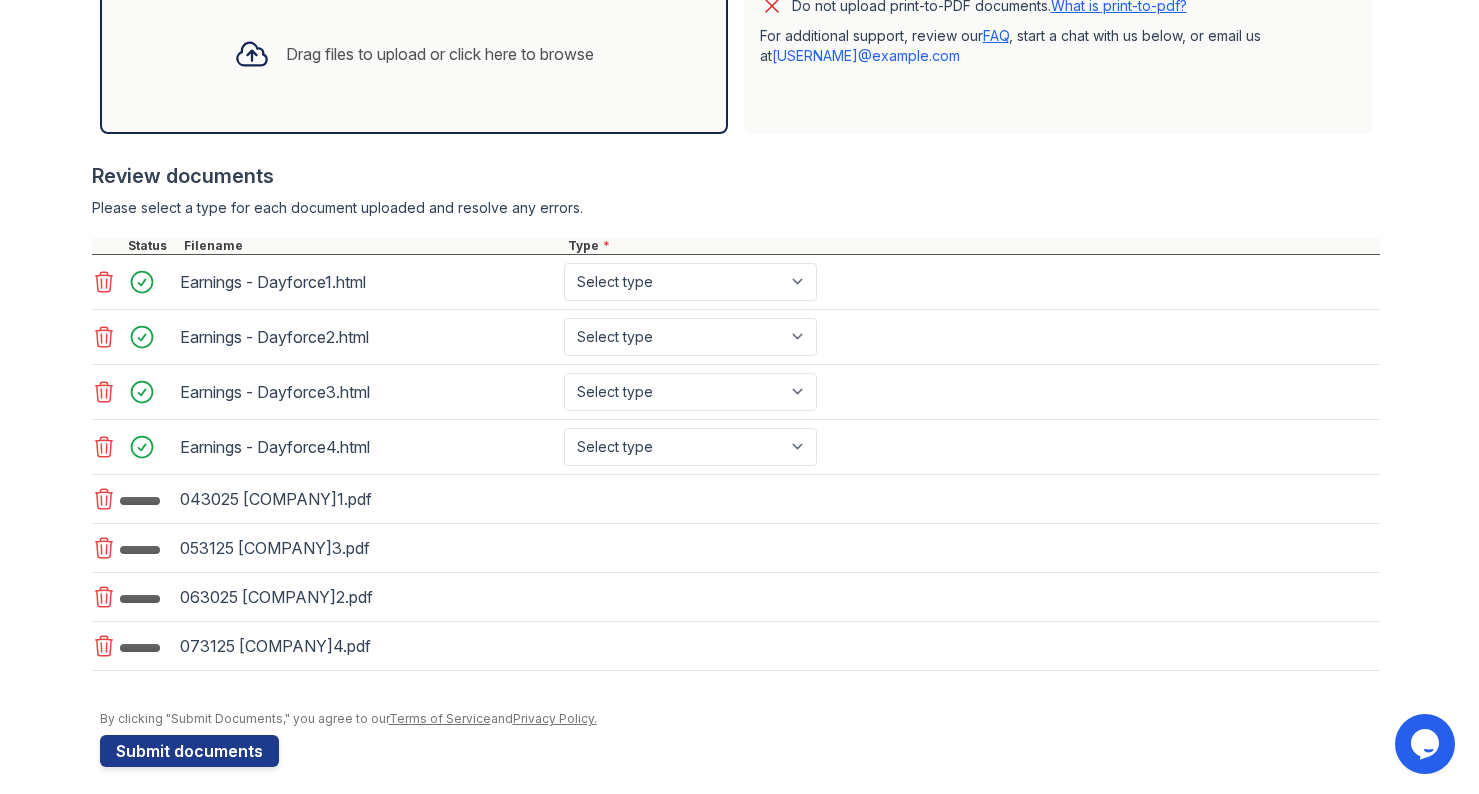 scroll, scrollTop: 647, scrollLeft: 0, axis: vertical 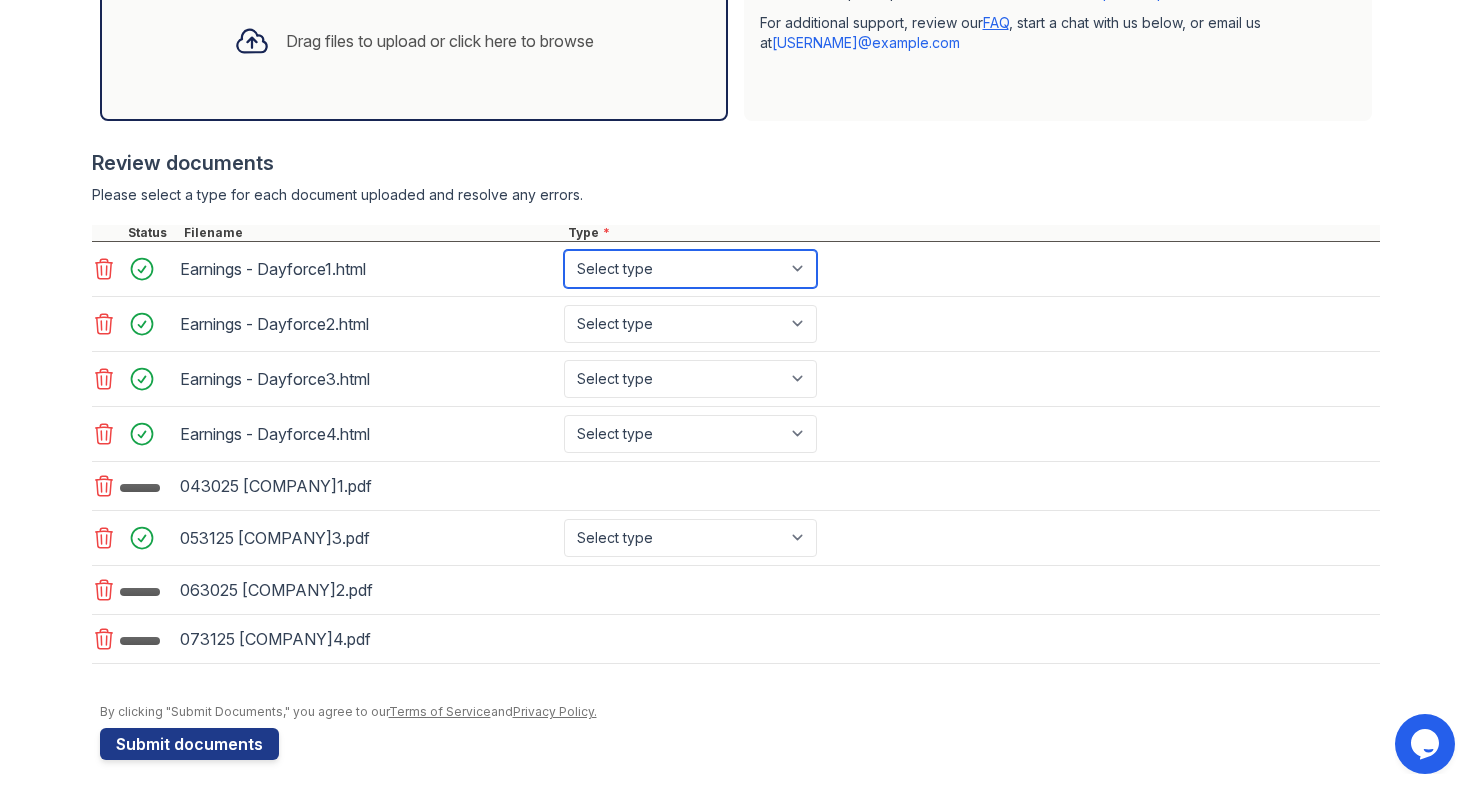 click on "Select type
Paystub
Bank Statement
Offer Letter
Tax Documents
Benefit Award Letter
Investment Account Statement
Other" at bounding box center (690, 269) 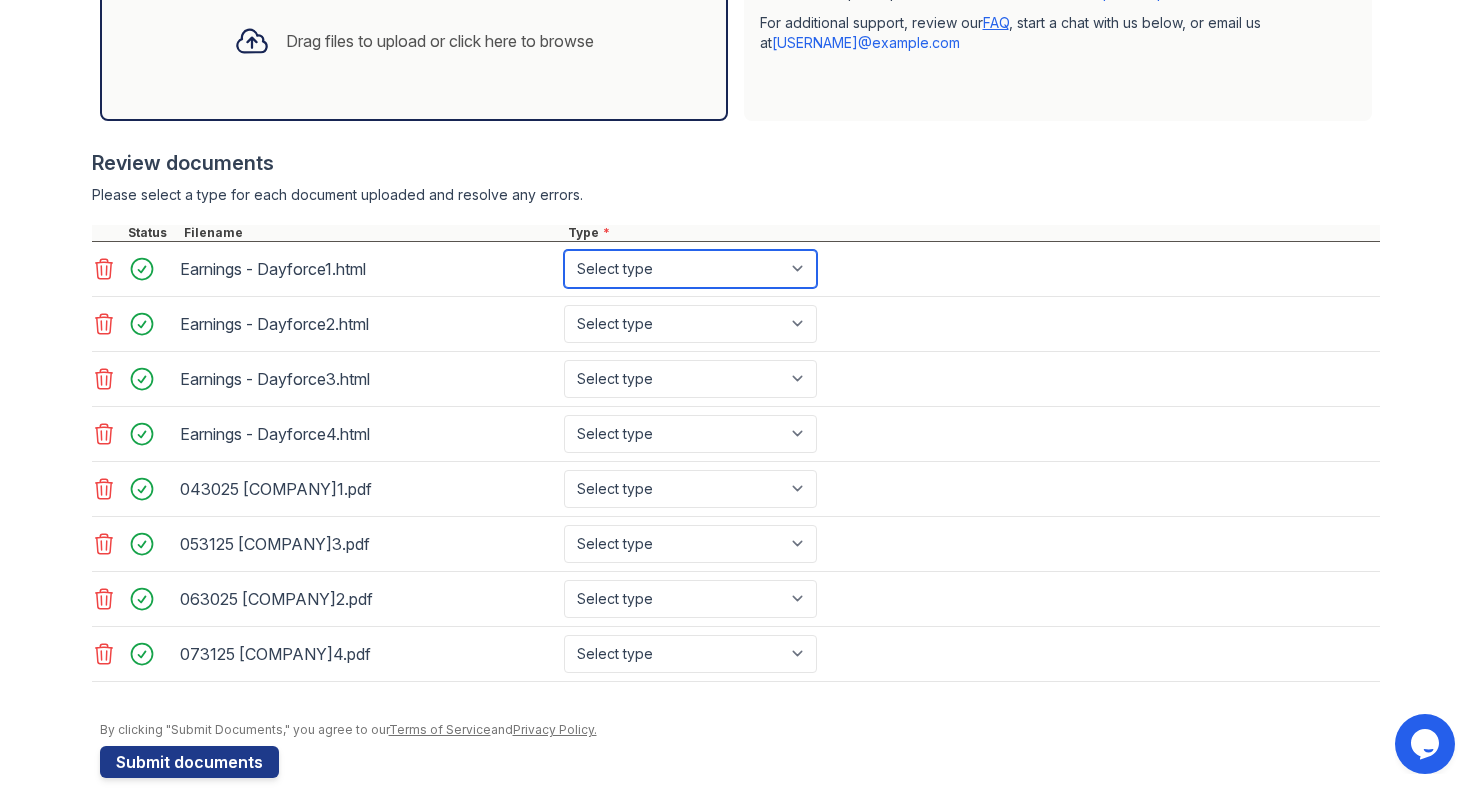 select on "paystub" 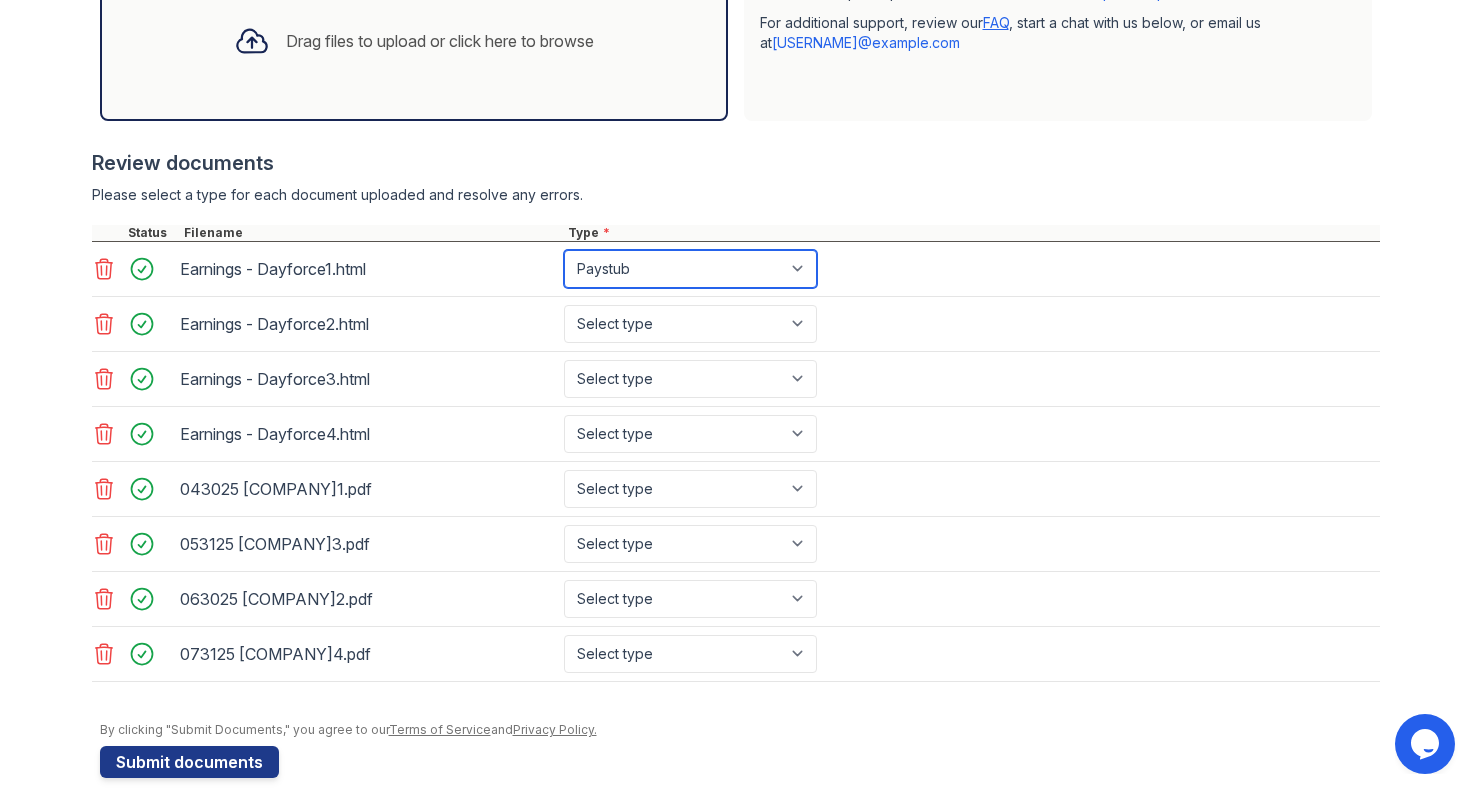 click on "Select type
Paystub
Bank Statement
Offer Letter
Tax Documents
Benefit Award Letter
Investment Account Statement
Other" at bounding box center (690, 269) 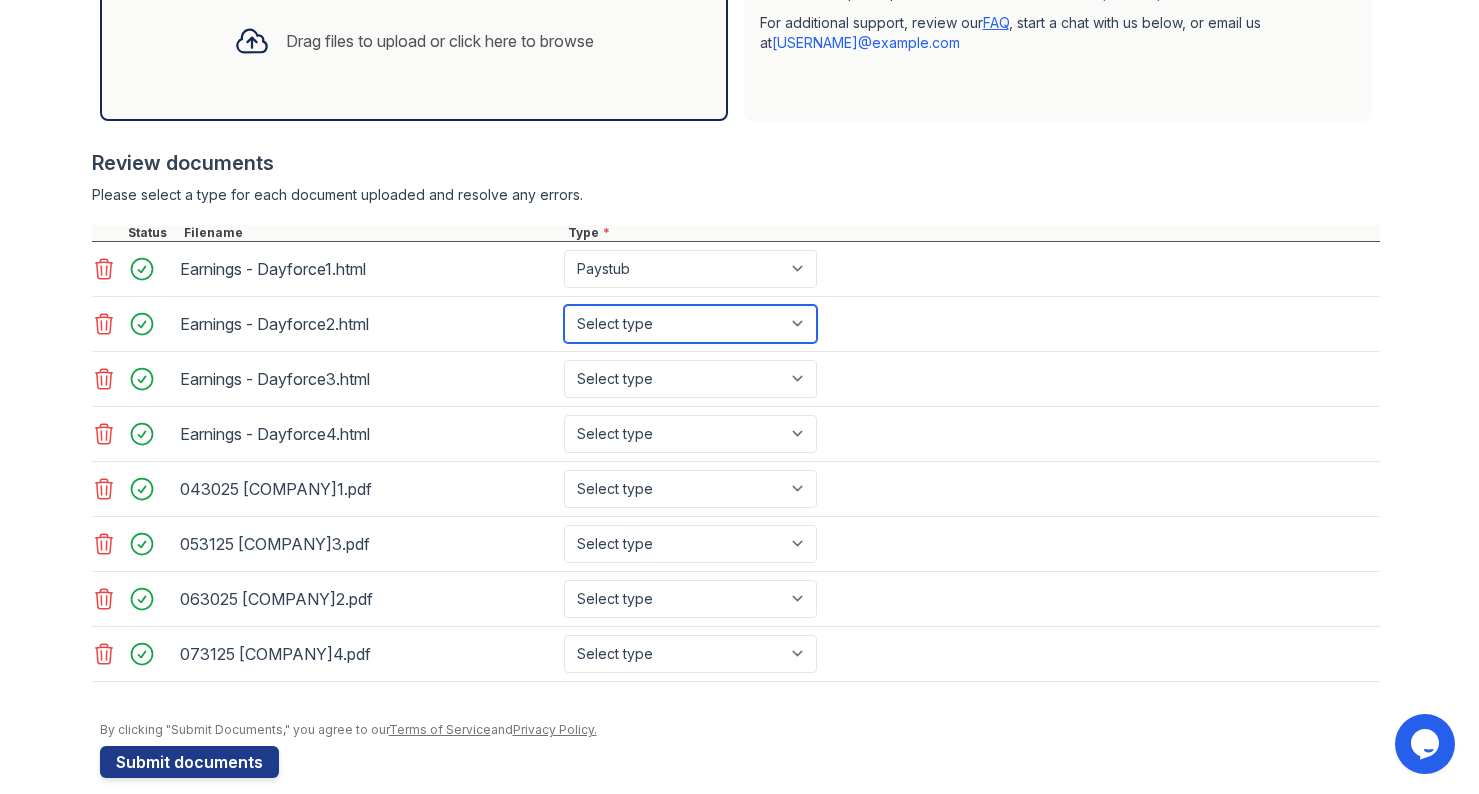 click on "Select type
Paystub
Bank Statement
Offer Letter
Tax Documents
Benefit Award Letter
Investment Account Statement
Other" at bounding box center [690, 324] 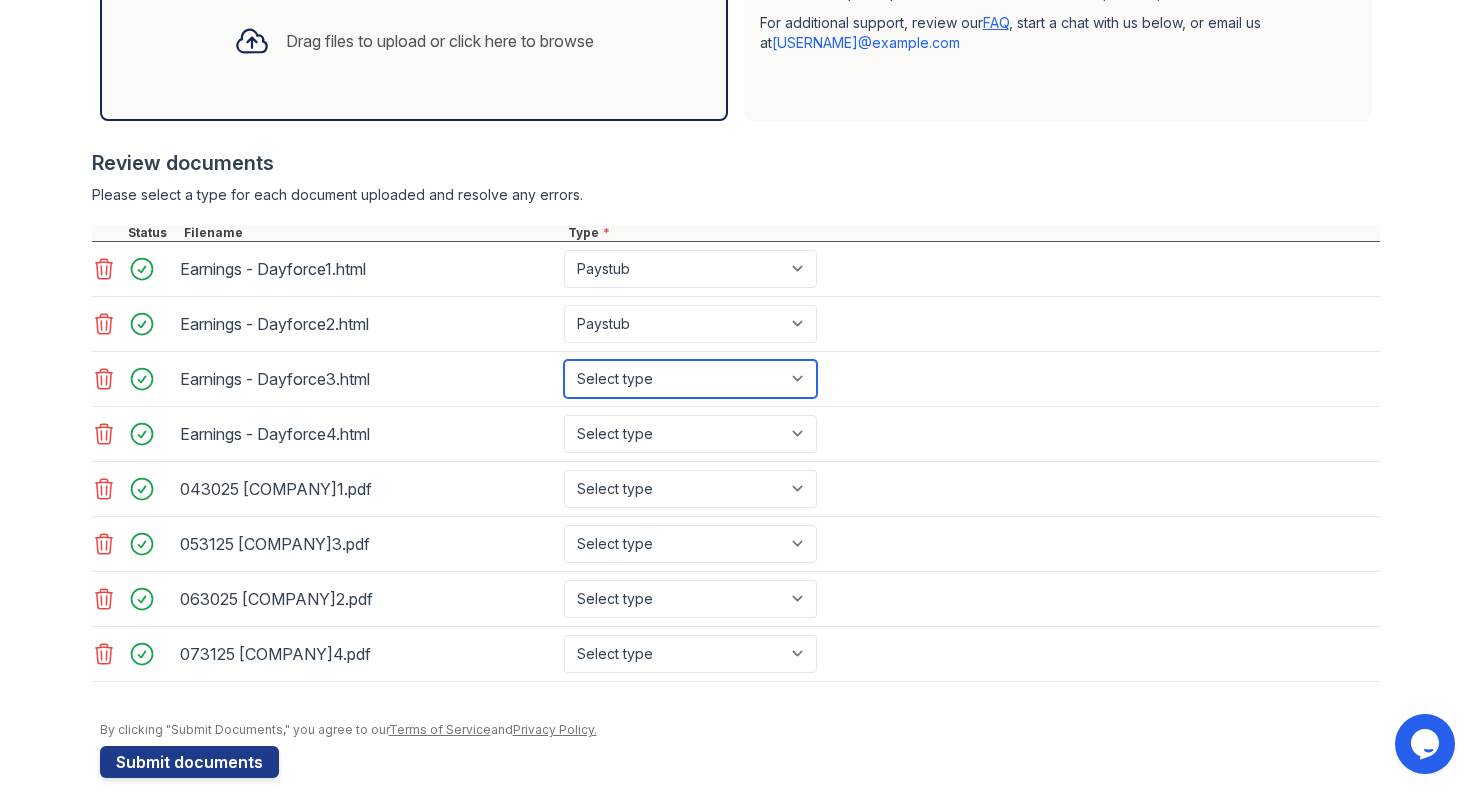 click on "Select type
Paystub
Bank Statement
Offer Letter
Tax Documents
Benefit Award Letter
Investment Account Statement
Other" at bounding box center [690, 379] 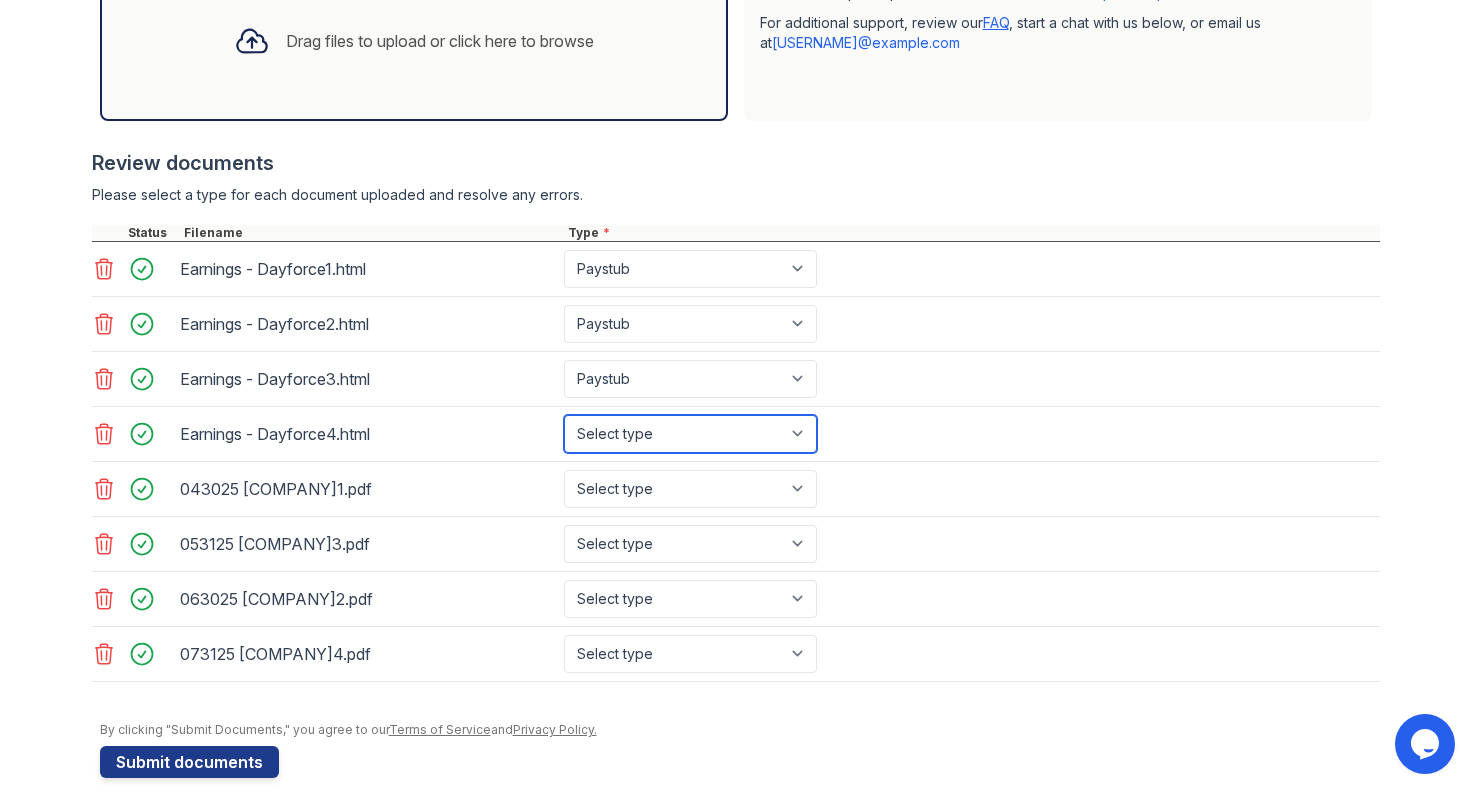 click on "Select type
Paystub
Bank Statement
Offer Letter
Tax Documents
Benefit Award Letter
Investment Account Statement
Other" at bounding box center [690, 434] 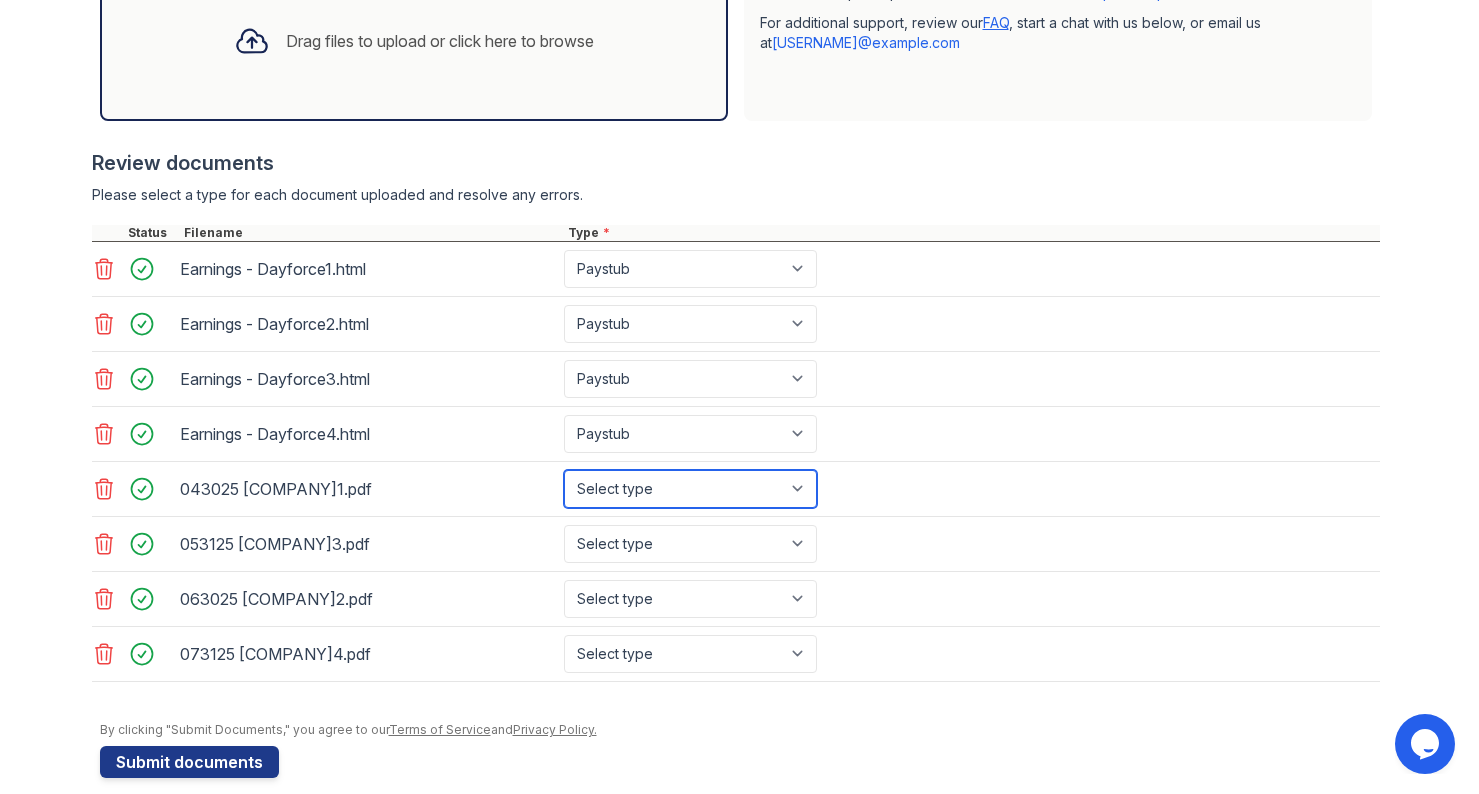 click on "Select type
Paystub
Bank Statement
Offer Letter
Tax Documents
Benefit Award Letter
Investment Account Statement
Other" at bounding box center (690, 489) 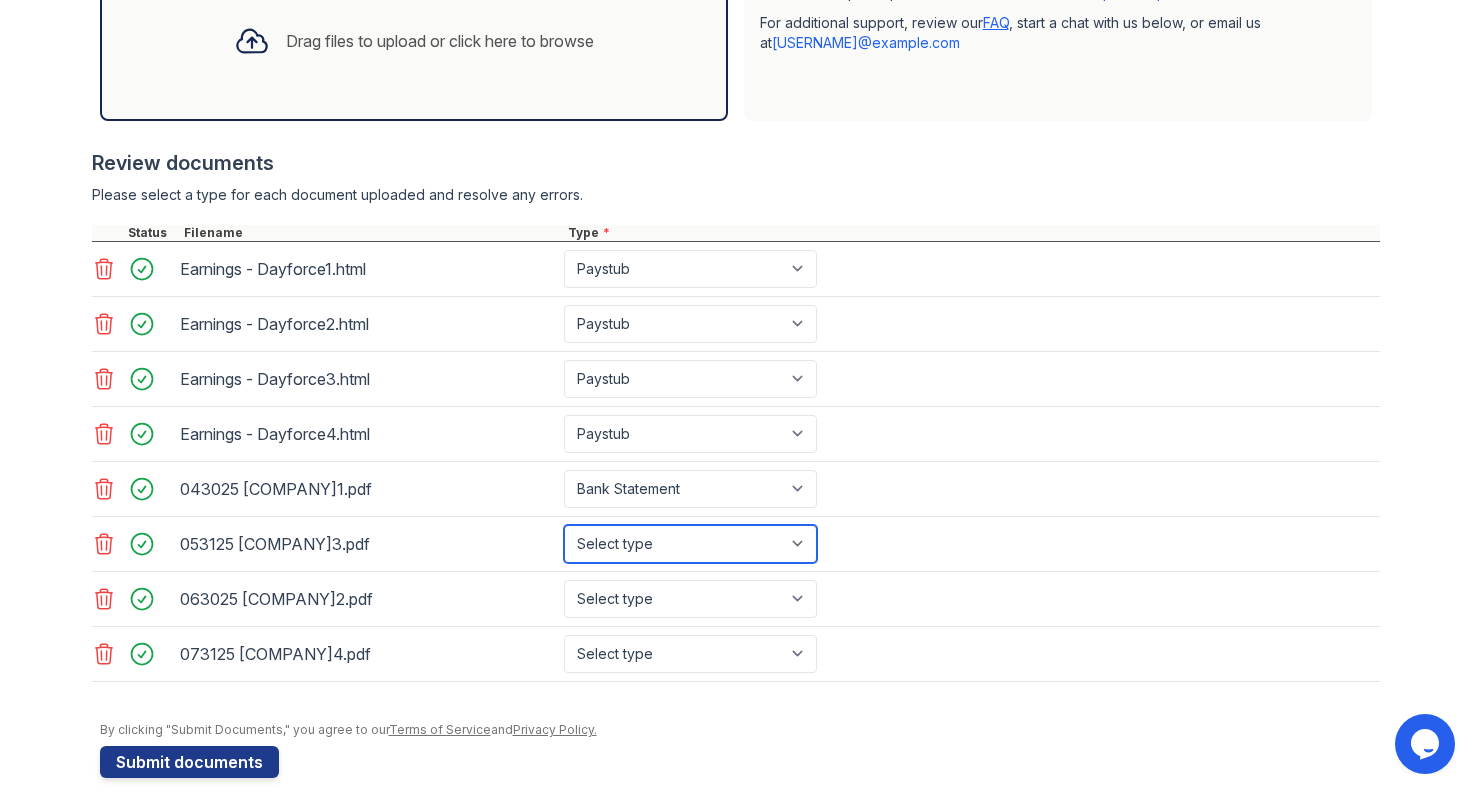 click on "Select type
Paystub
Bank Statement
Offer Letter
Tax Documents
Benefit Award Letter
Investment Account Statement
Other" at bounding box center [690, 544] 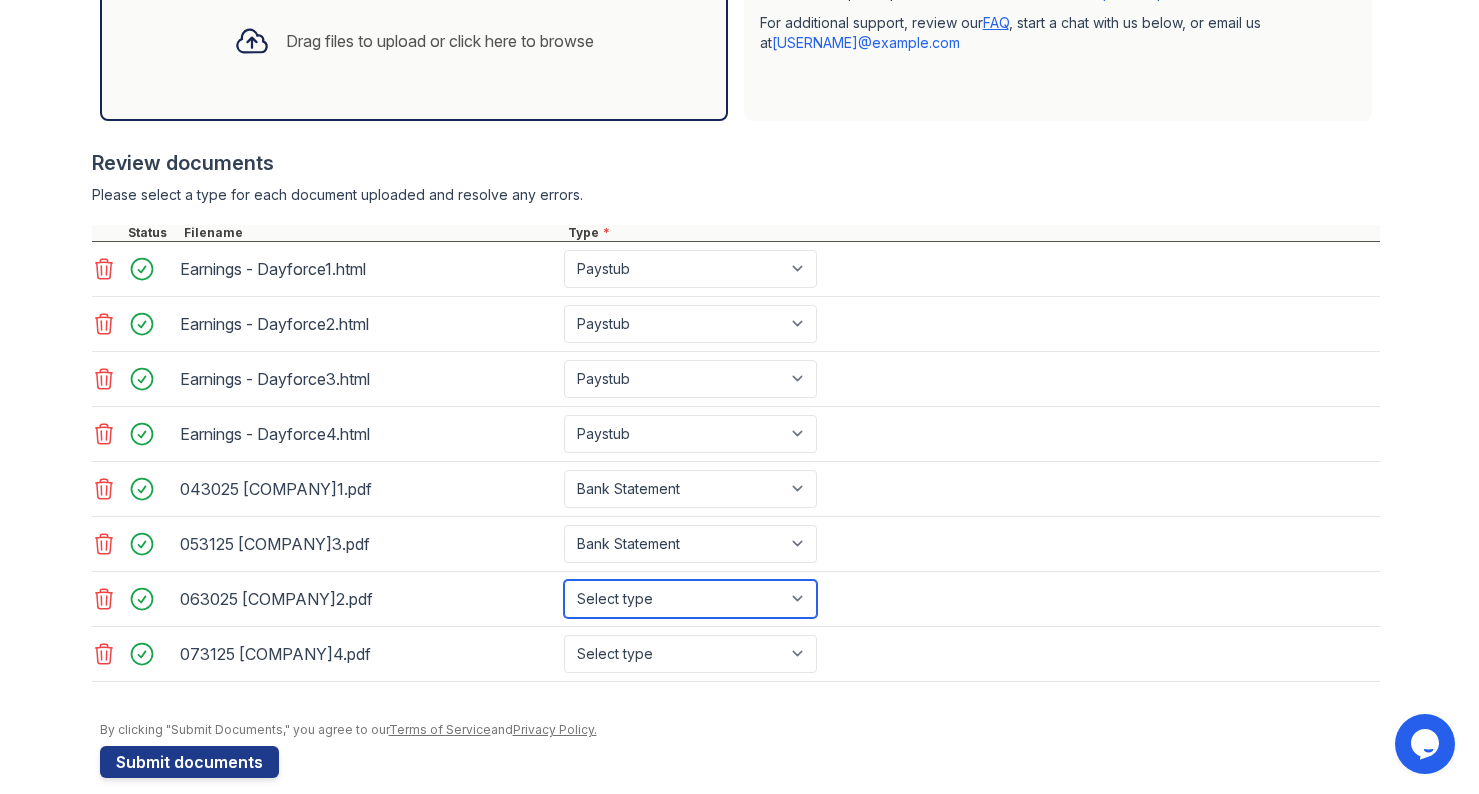 click on "Select type
Paystub
Bank Statement
Offer Letter
Tax Documents
Benefit Award Letter
Investment Account Statement
Other" at bounding box center [690, 599] 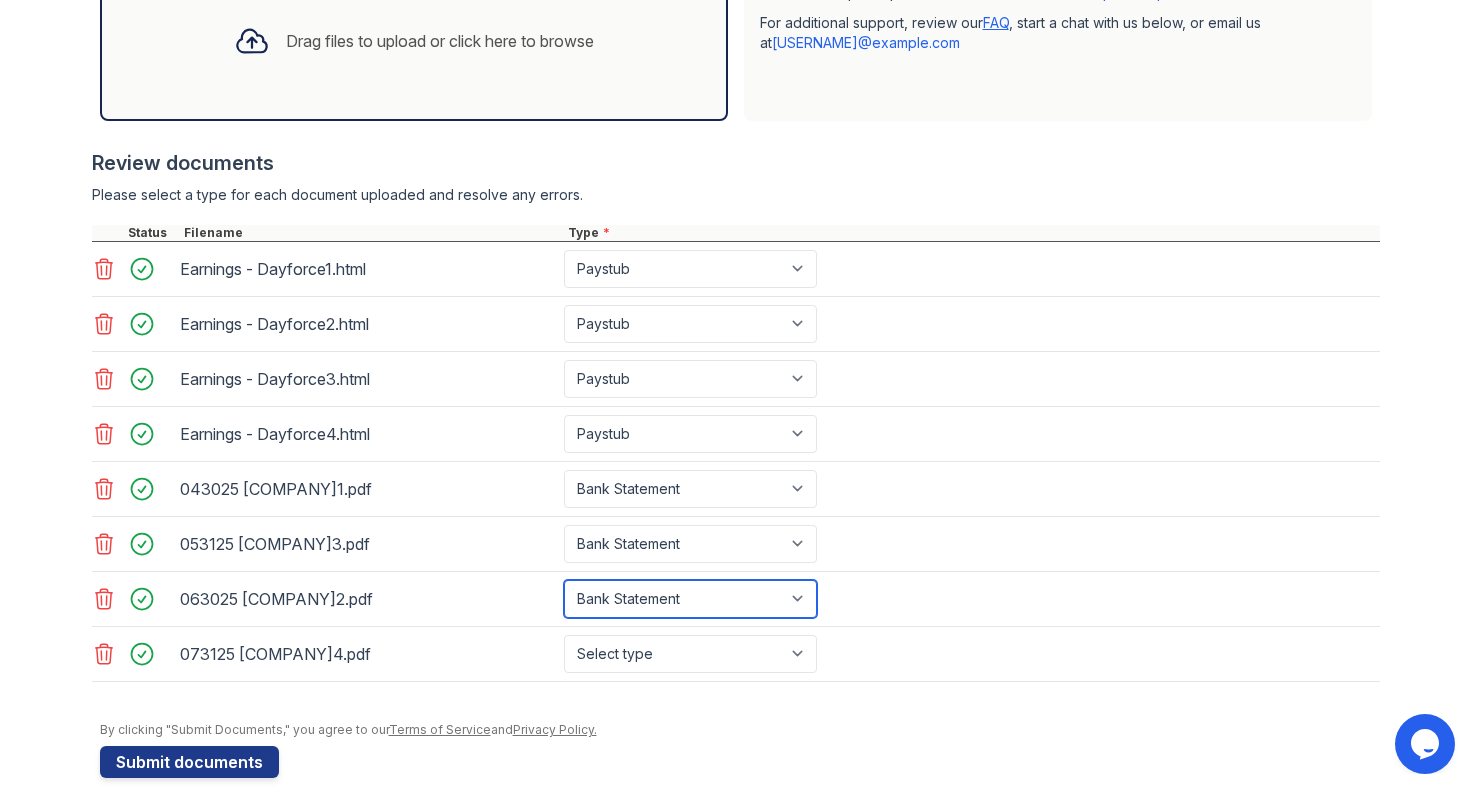 click on "Select type
Paystub
Bank Statement
Offer Letter
Tax Documents
Benefit Award Letter
Investment Account Statement
Other" at bounding box center [690, 599] 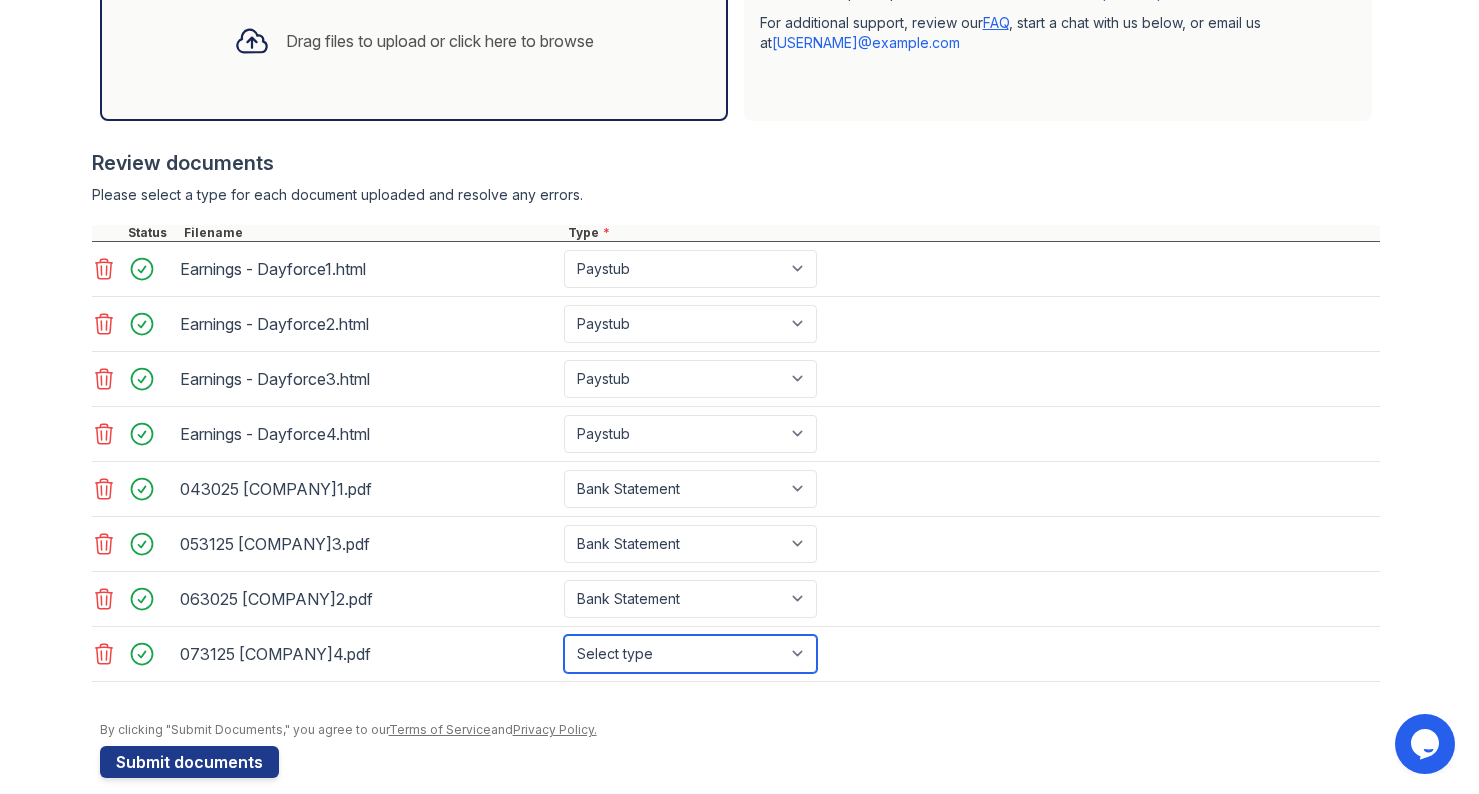 click on "Select type
Paystub
Bank Statement
Offer Letter
Tax Documents
Benefit Award Letter
Investment Account Statement
Other" at bounding box center (690, 654) 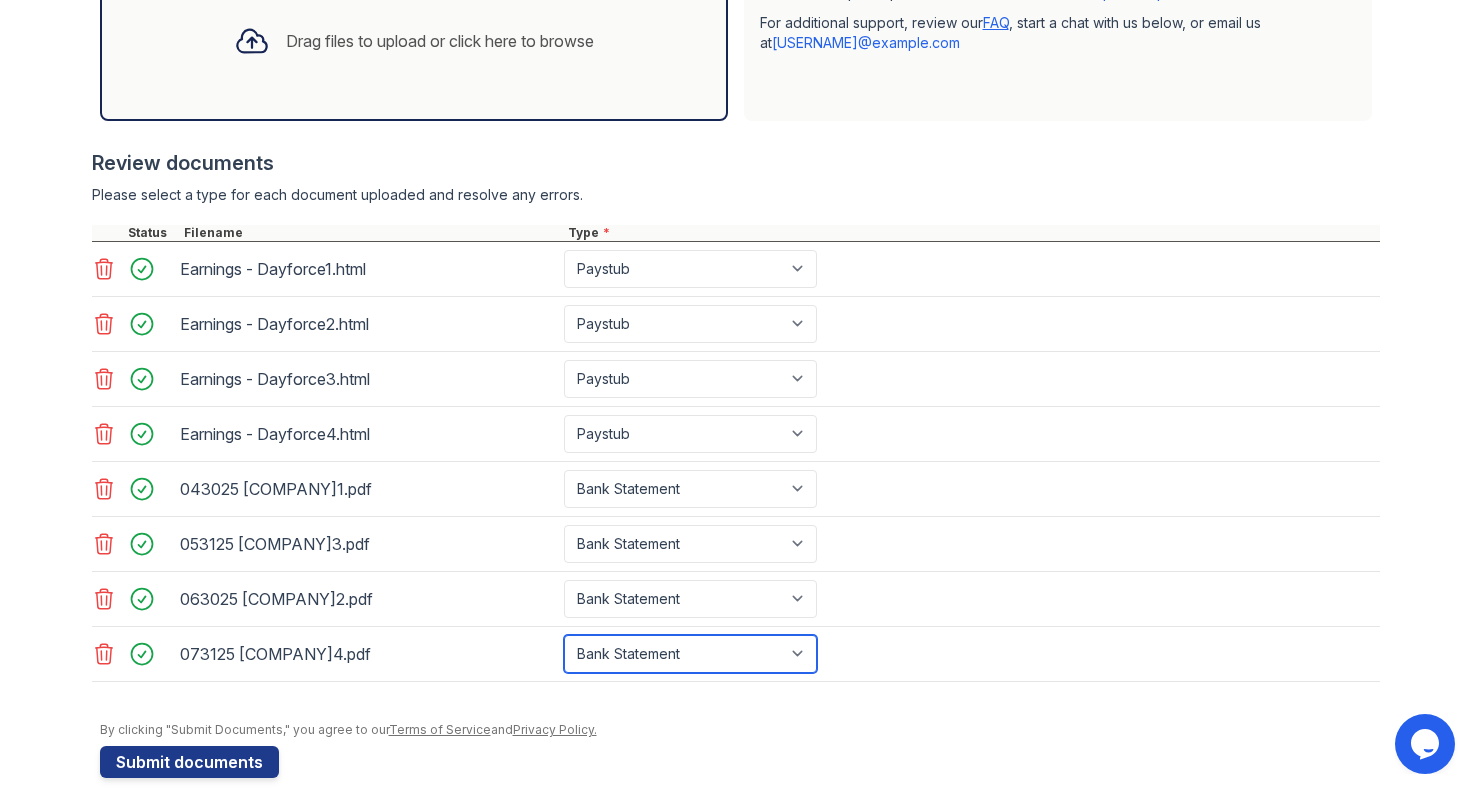 scroll, scrollTop: 671, scrollLeft: 0, axis: vertical 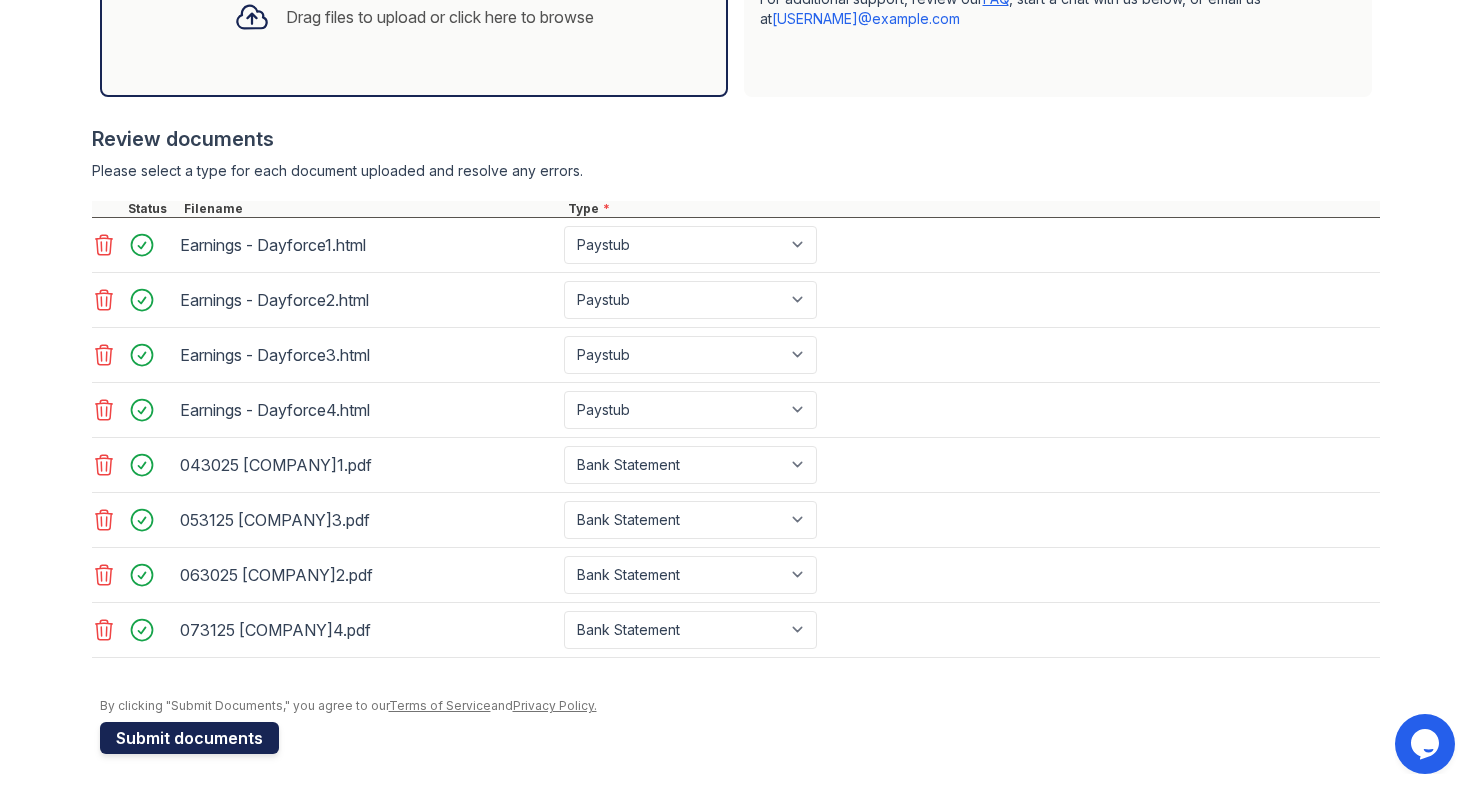 click on "Submit documents" at bounding box center [189, 738] 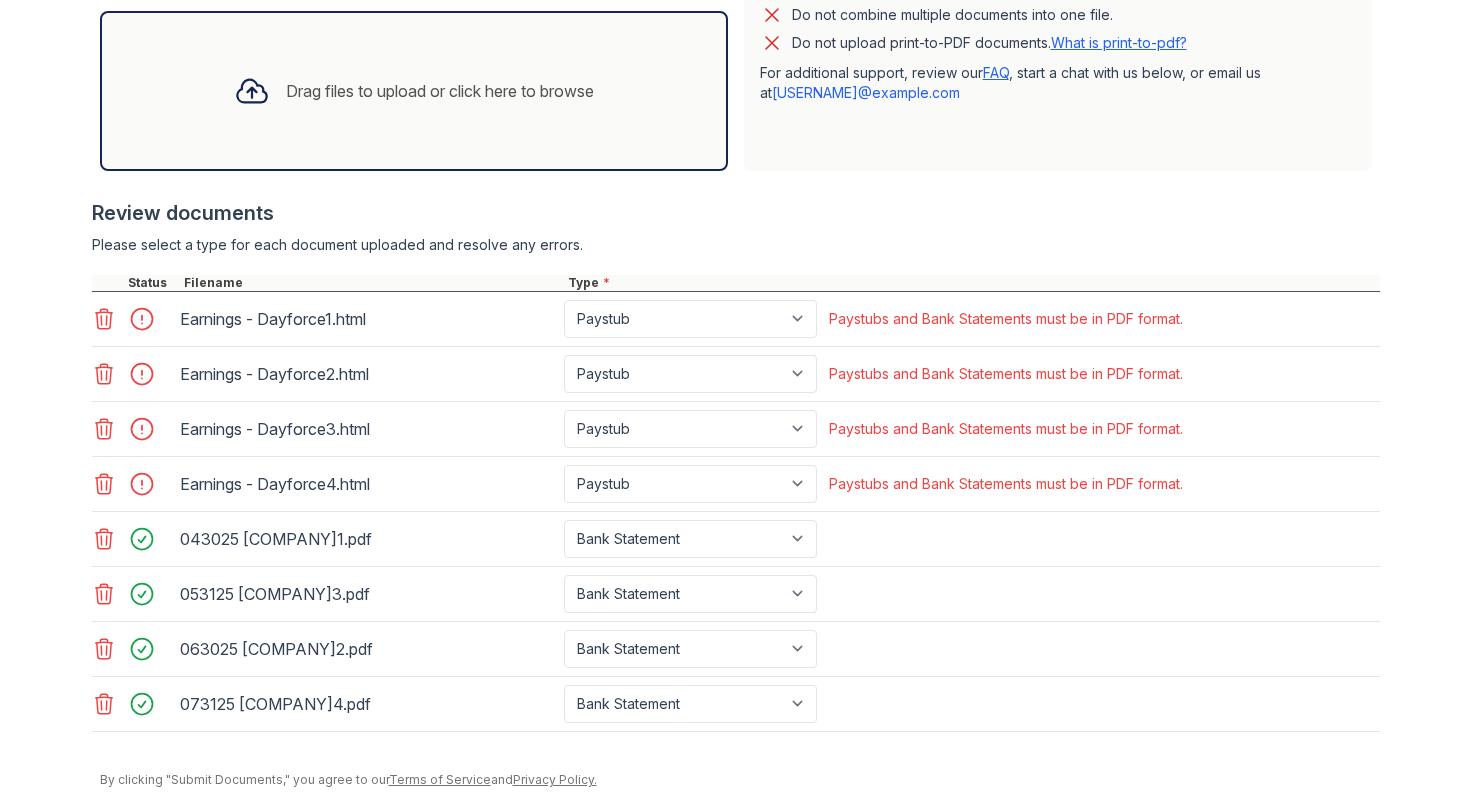 scroll, scrollTop: 689, scrollLeft: 0, axis: vertical 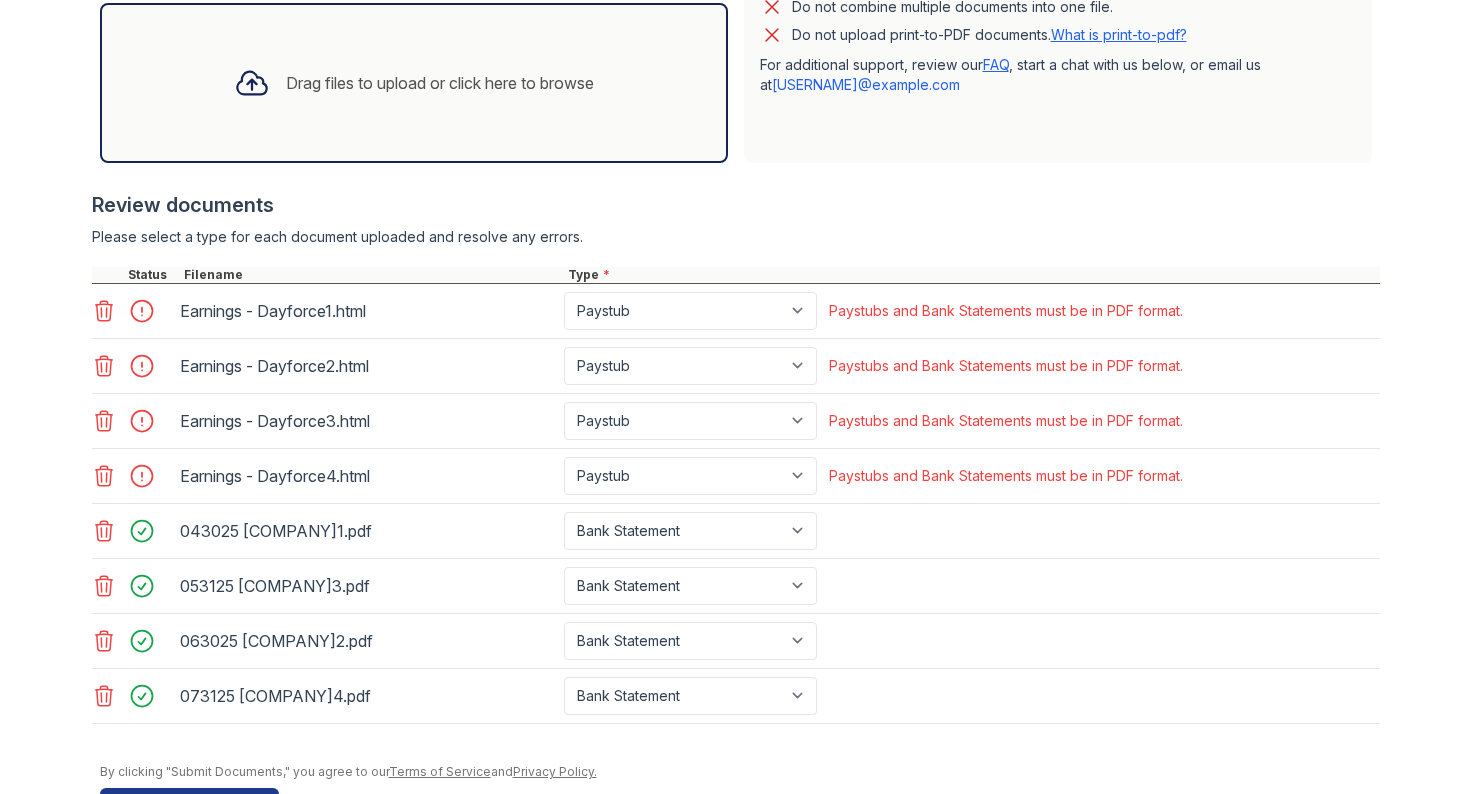 click 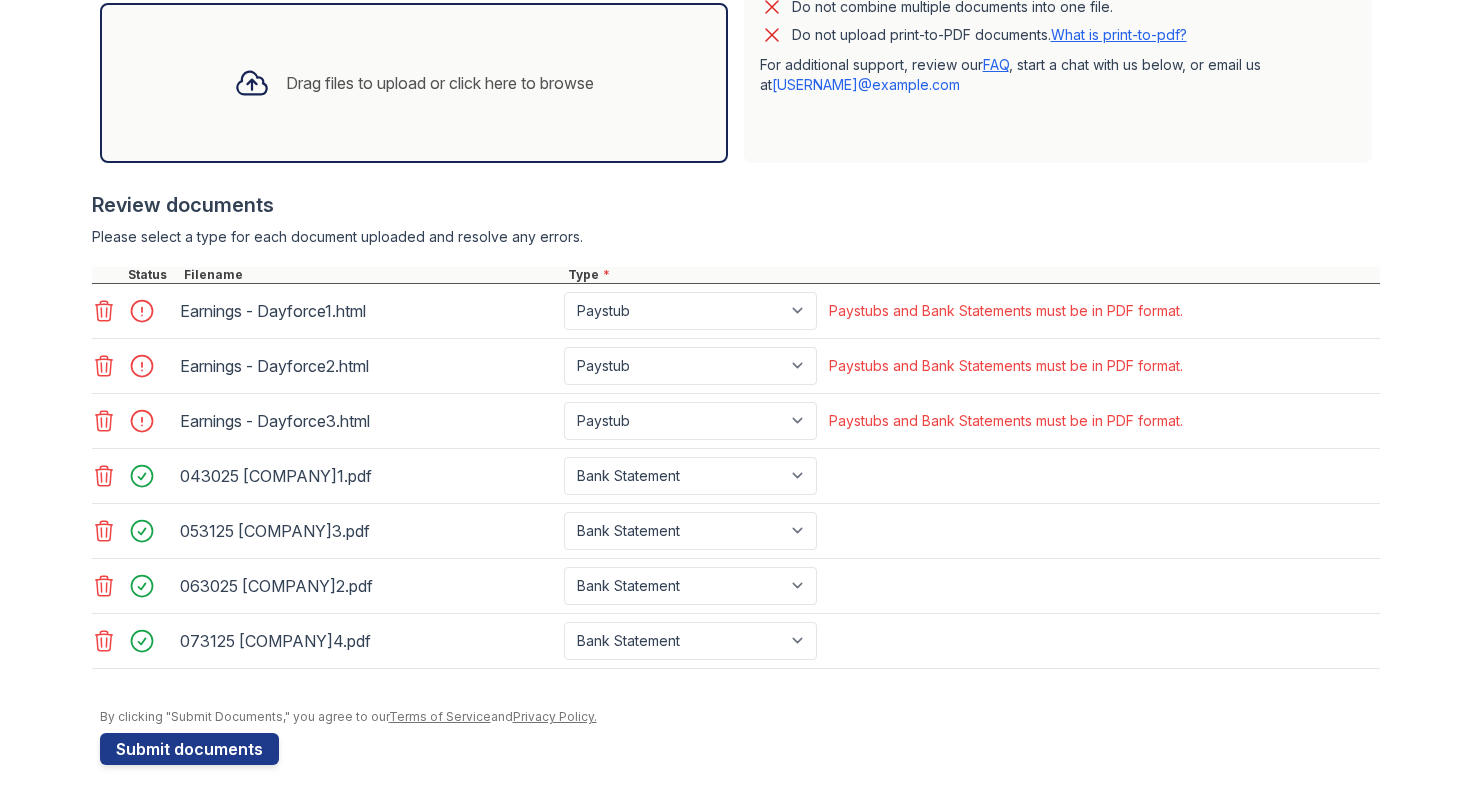 click 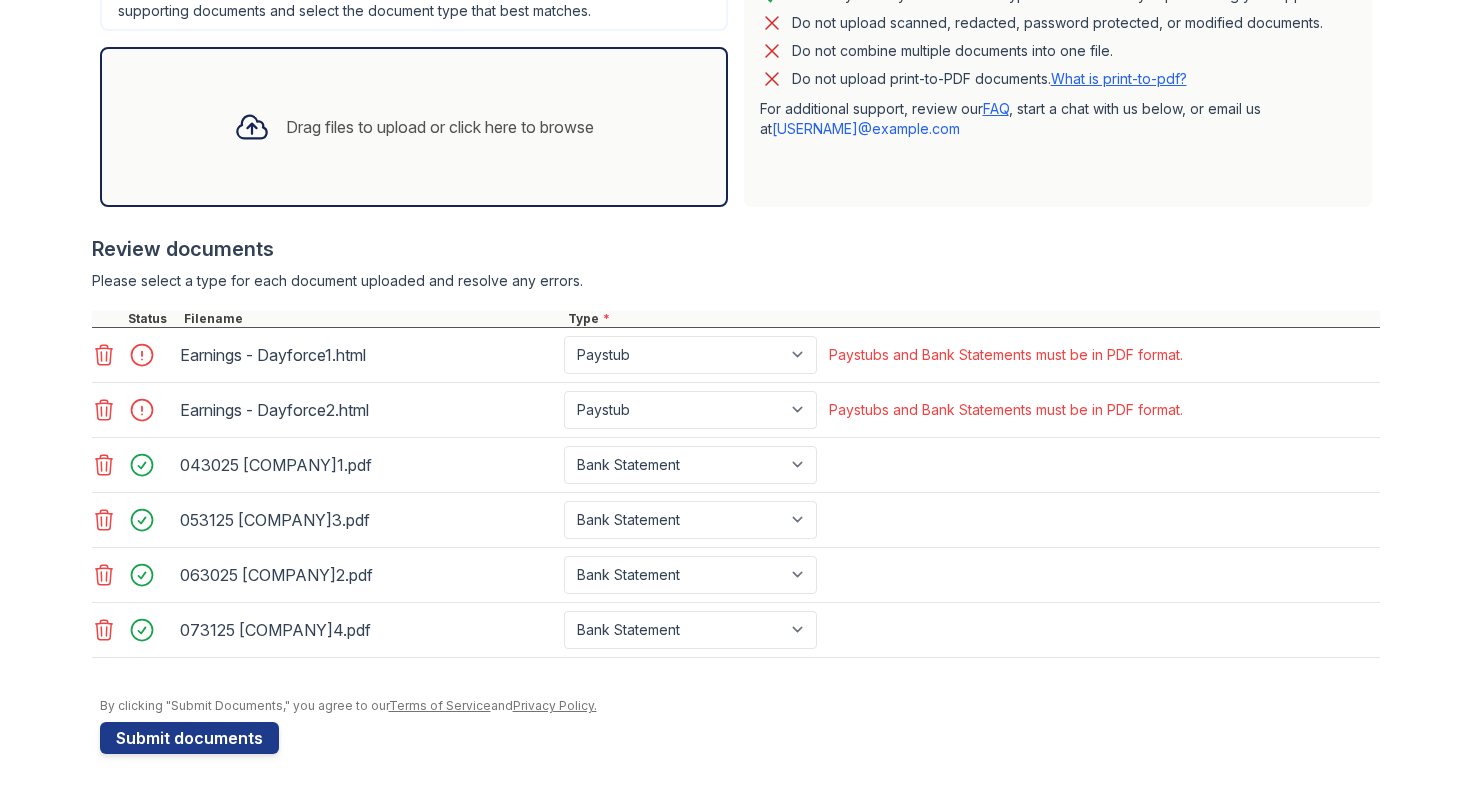 scroll, scrollTop: 645, scrollLeft: 0, axis: vertical 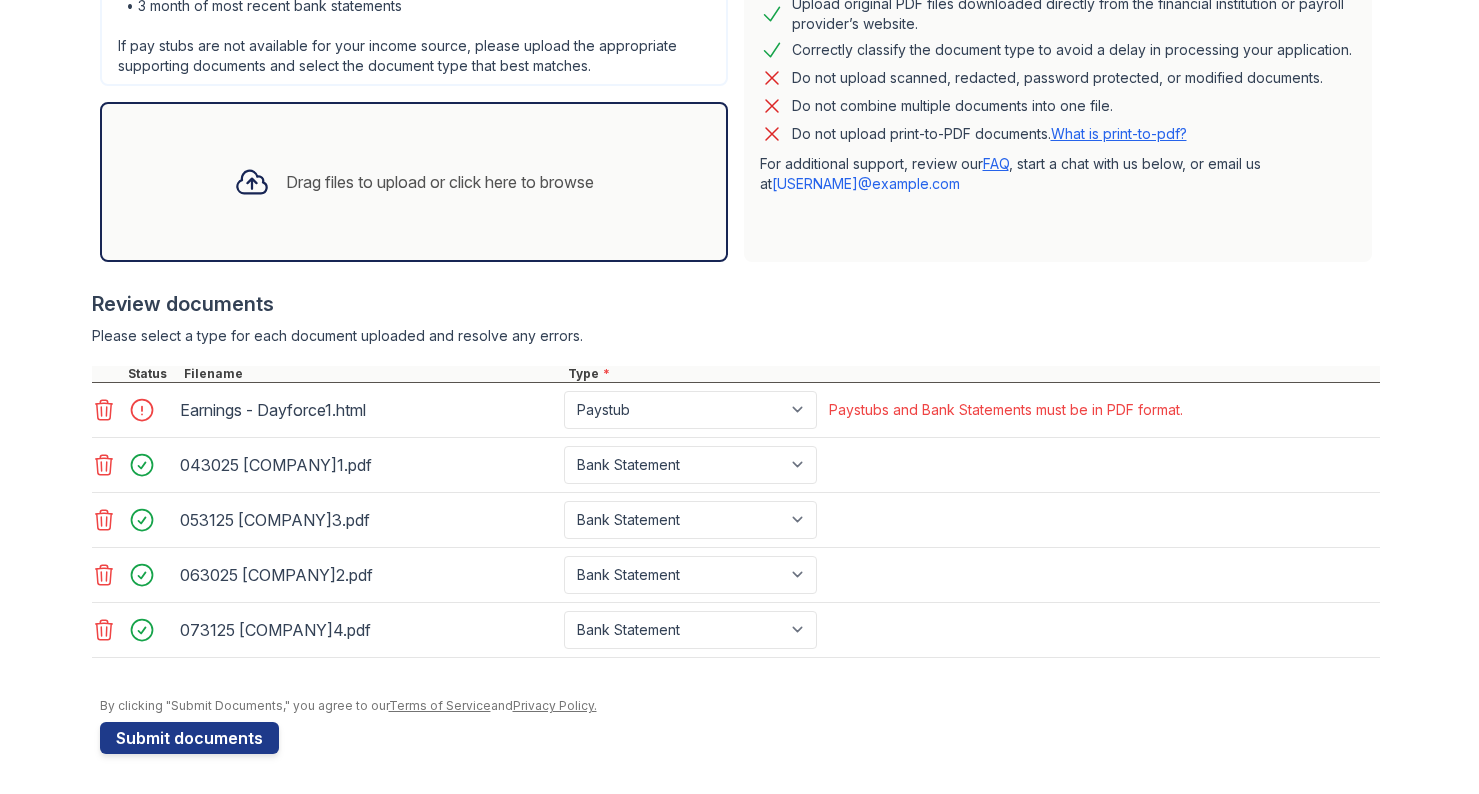 click 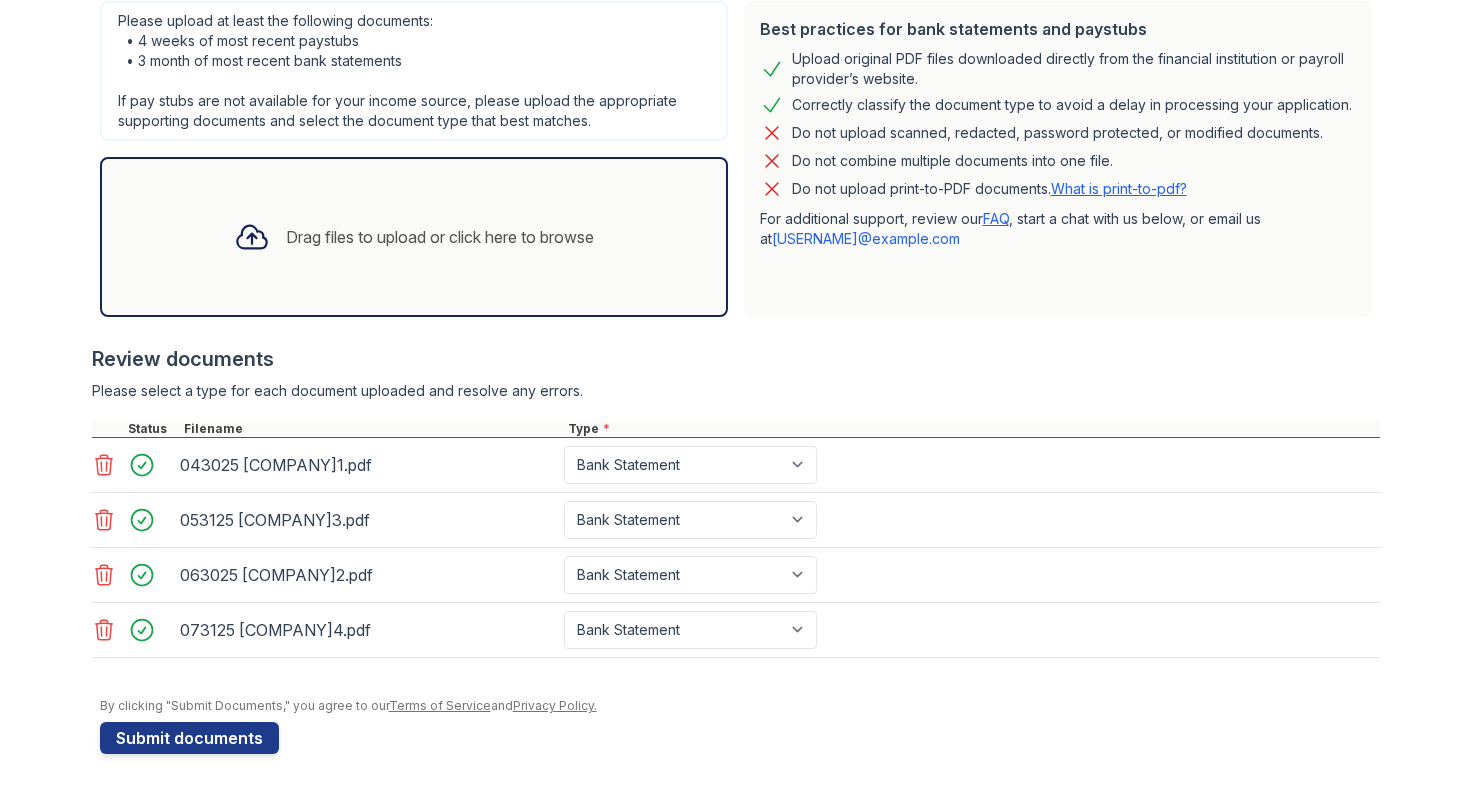 click on "Drag files to upload or click here to browse" at bounding box center [440, 237] 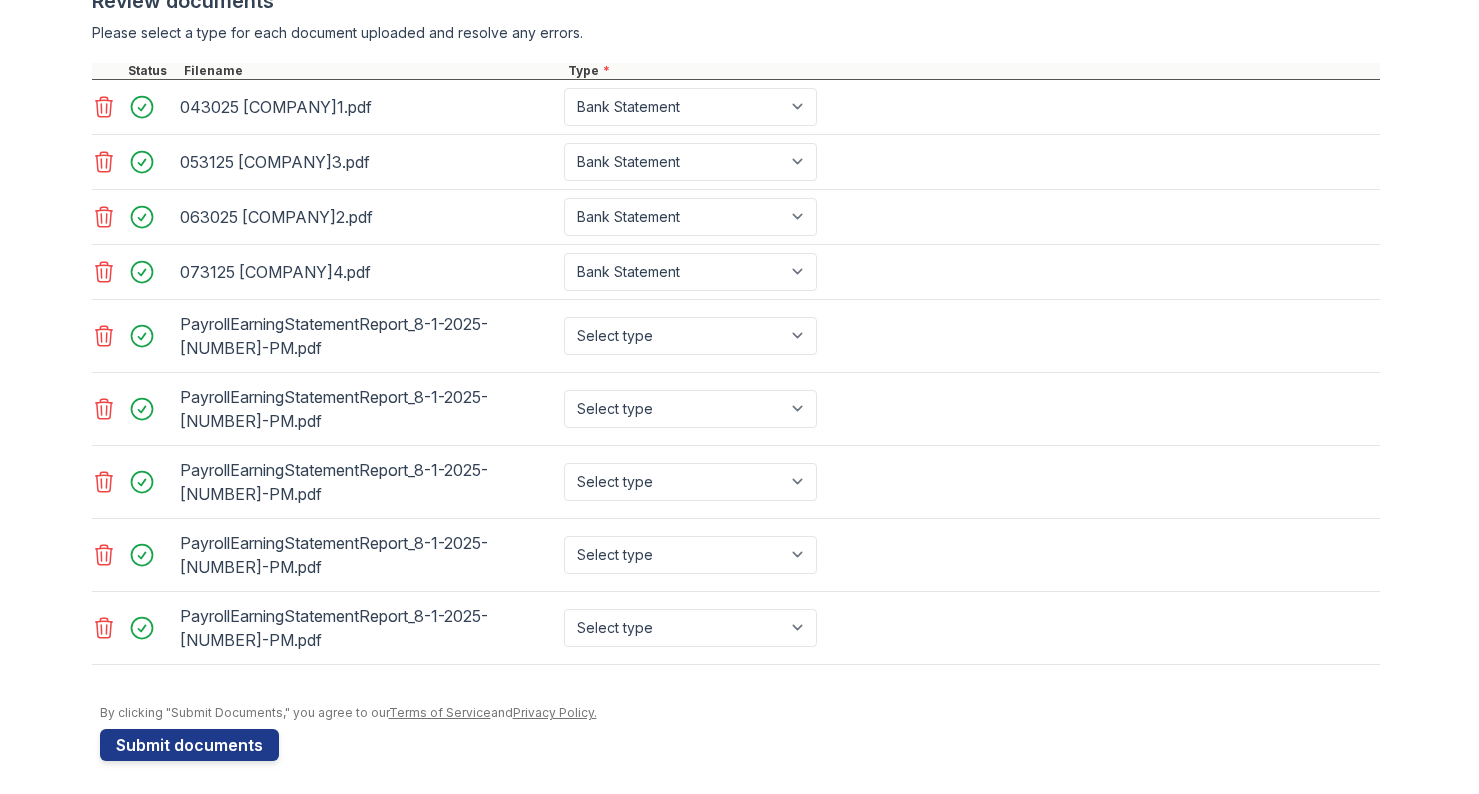 scroll, scrollTop: 894, scrollLeft: 0, axis: vertical 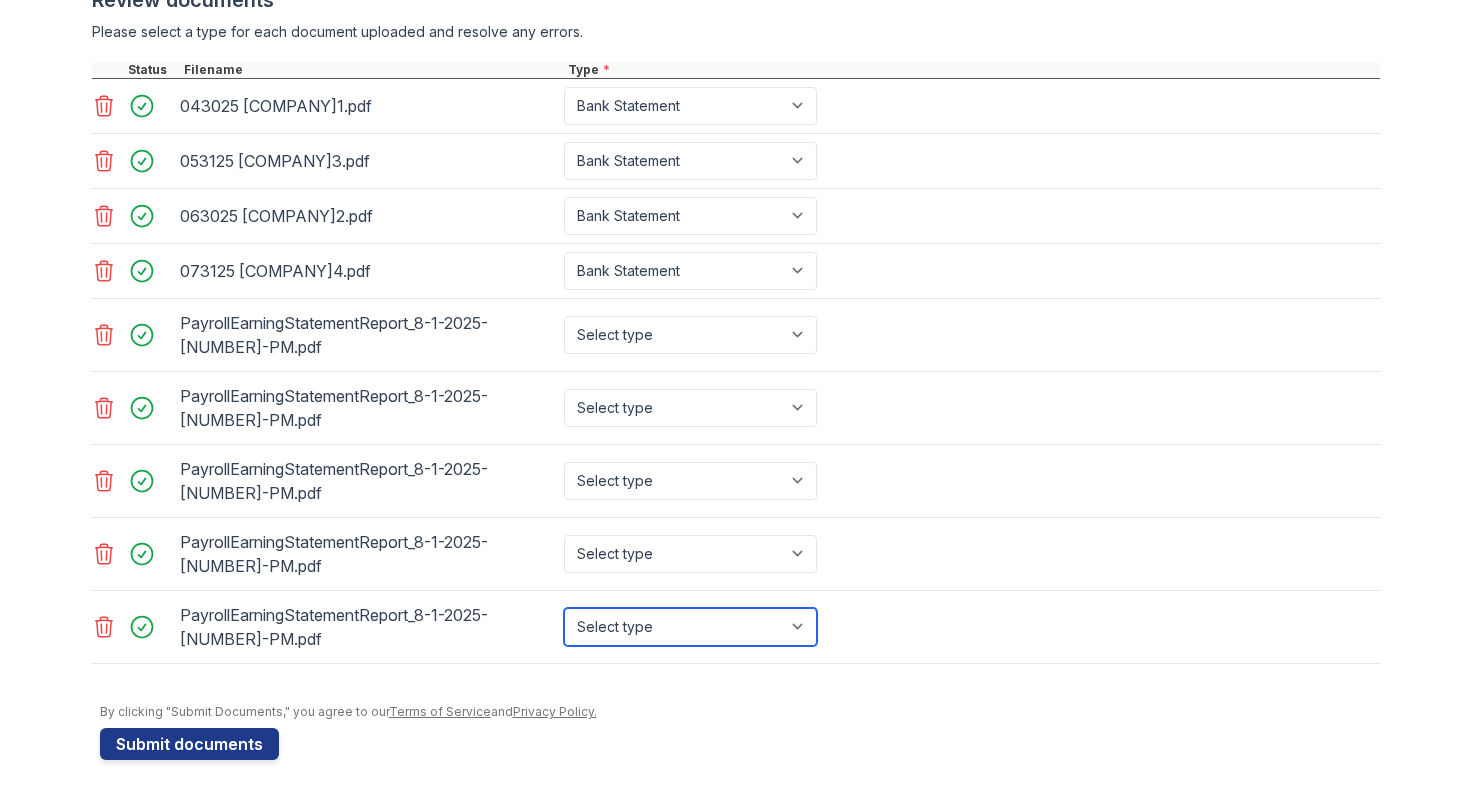 click on "Select type
Paystub
Bank Statement
Offer Letter
Tax Documents
Benefit Award Letter
Investment Account Statement
Other" at bounding box center [690, 627] 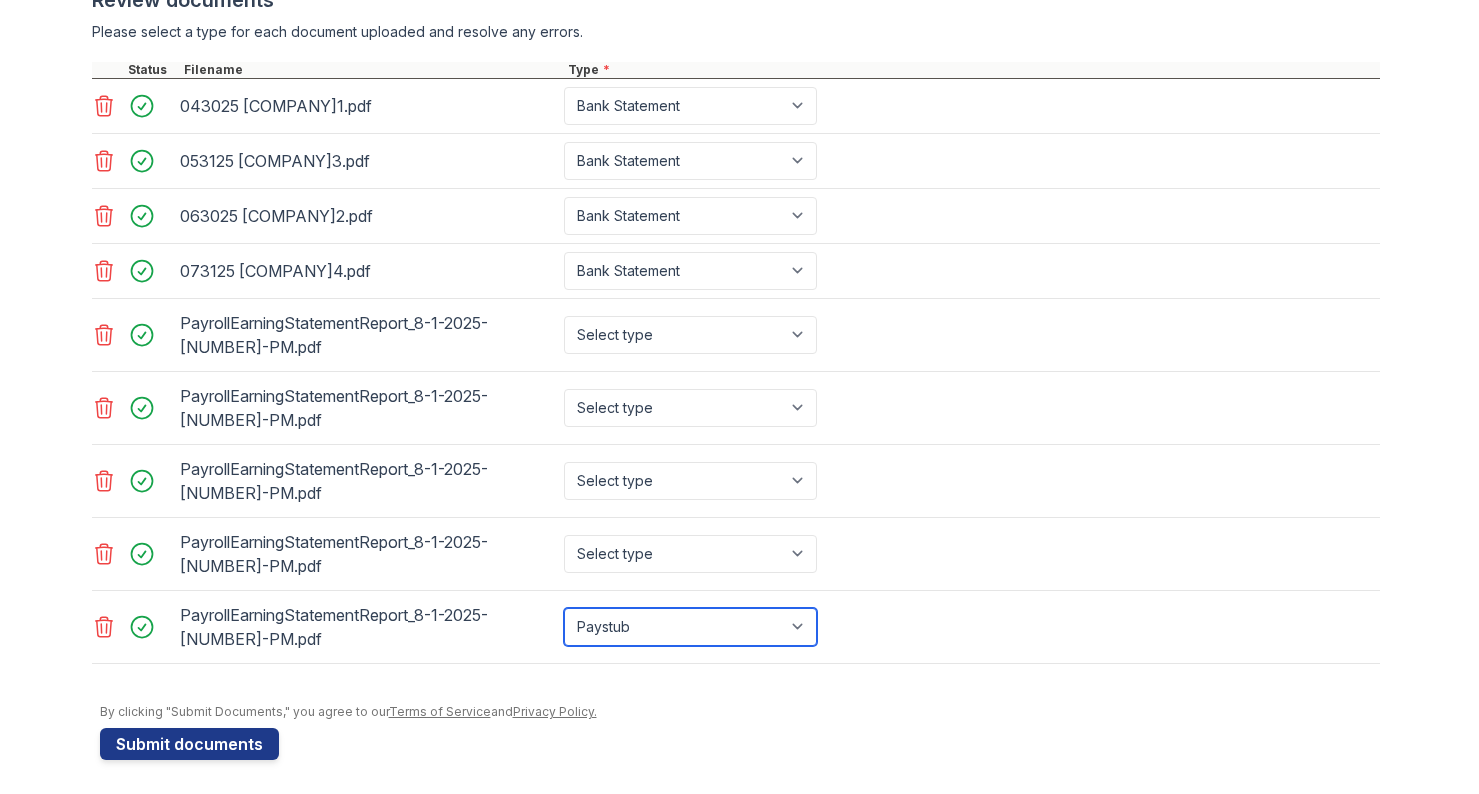 click on "Select type
Paystub
Bank Statement
Offer Letter
Tax Documents
Benefit Award Letter
Investment Account Statement
Other" at bounding box center [690, 627] 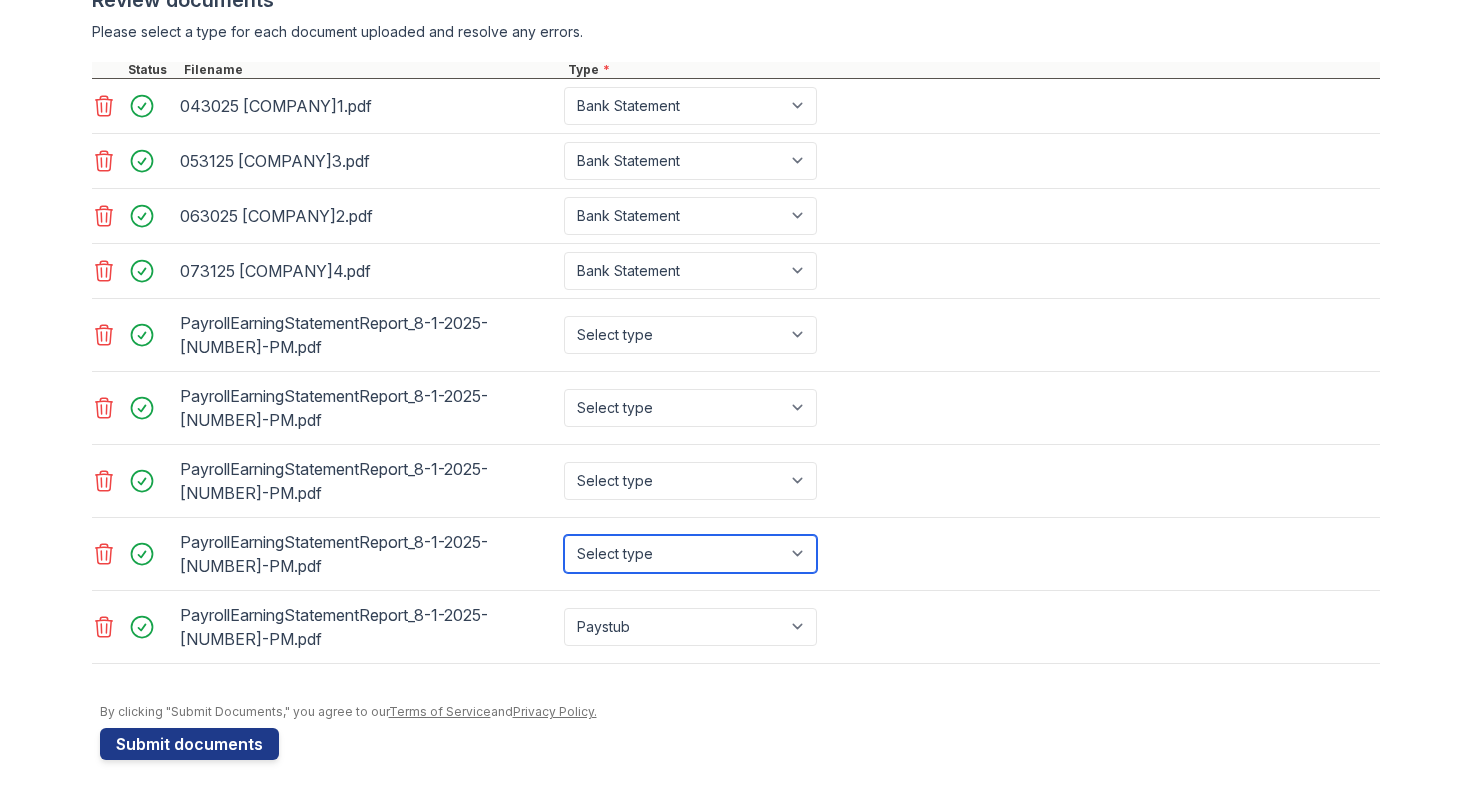 click on "Select type
Paystub
Bank Statement
Offer Letter
Tax Documents
Benefit Award Letter
Investment Account Statement
Other" at bounding box center [690, 554] 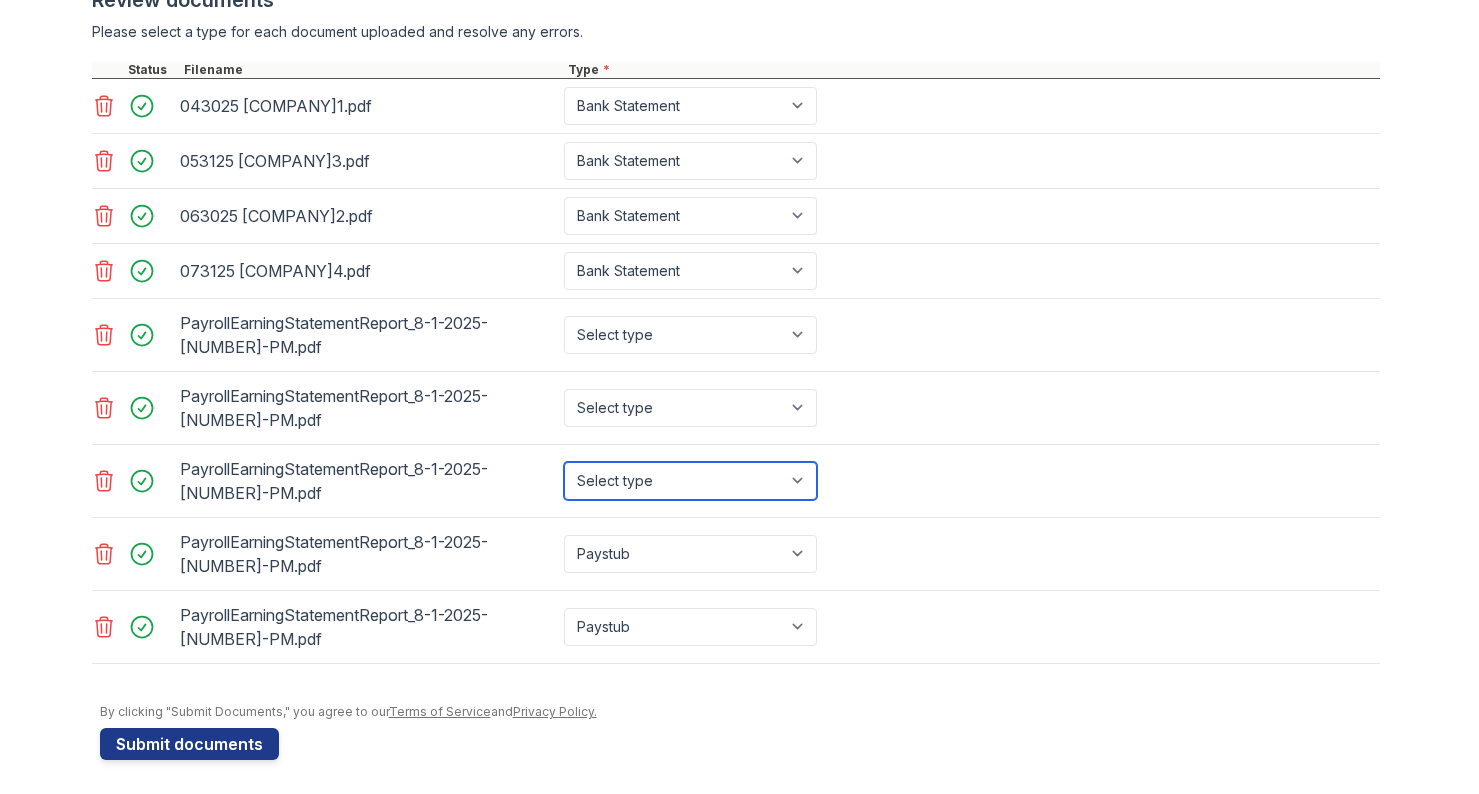 click on "Select type
Paystub
Bank Statement
Offer Letter
Tax Documents
Benefit Award Letter
Investment Account Statement
Other" at bounding box center (690, 481) 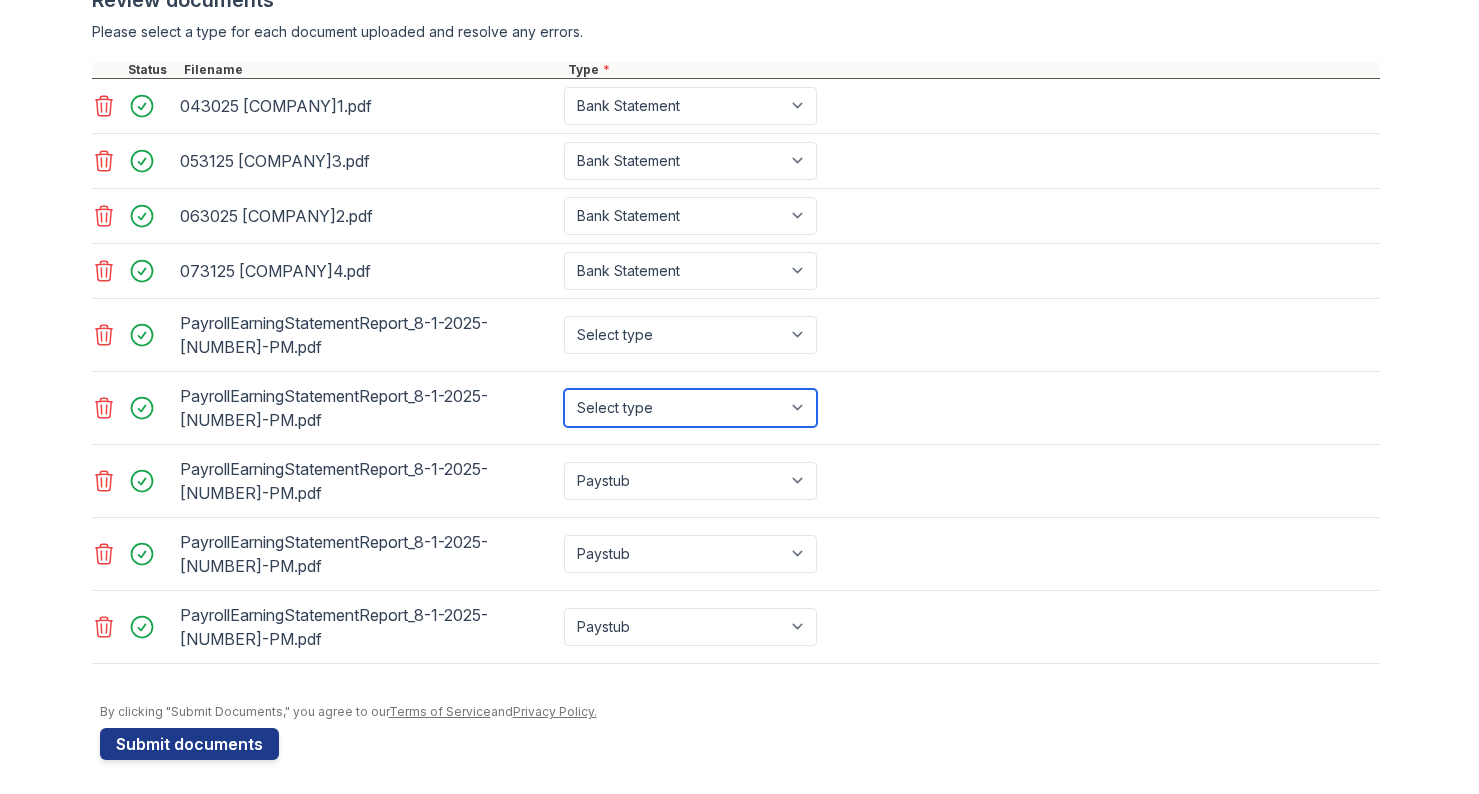 click on "Select type
Paystub
Bank Statement
Offer Letter
Tax Documents
Benefit Award Letter
Investment Account Statement
Other" at bounding box center (690, 408) 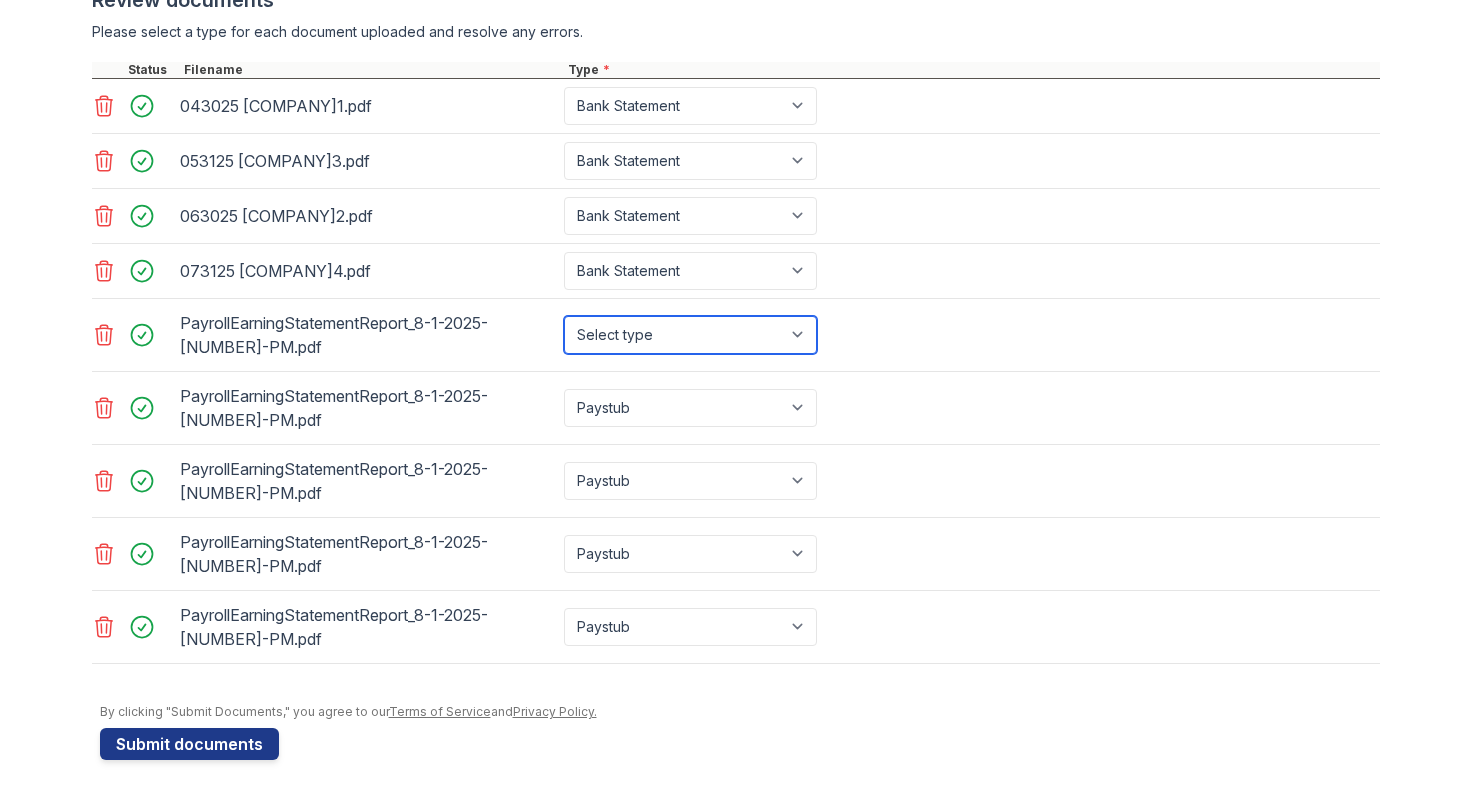 click on "Select type
Paystub
Bank Statement
Offer Letter
Tax Documents
Benefit Award Letter
Investment Account Statement
Other" at bounding box center (690, 335) 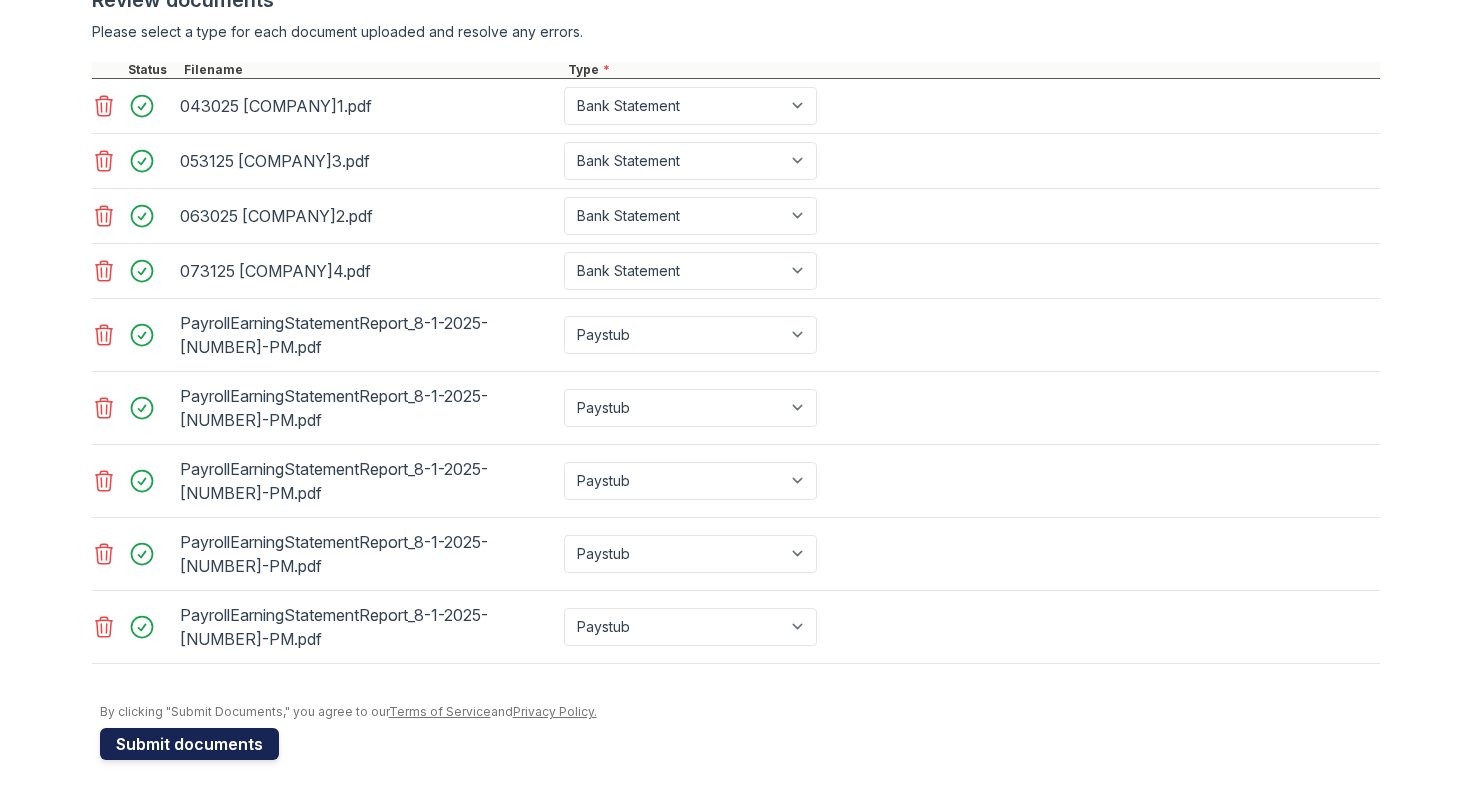 click on "Submit documents" at bounding box center (189, 744) 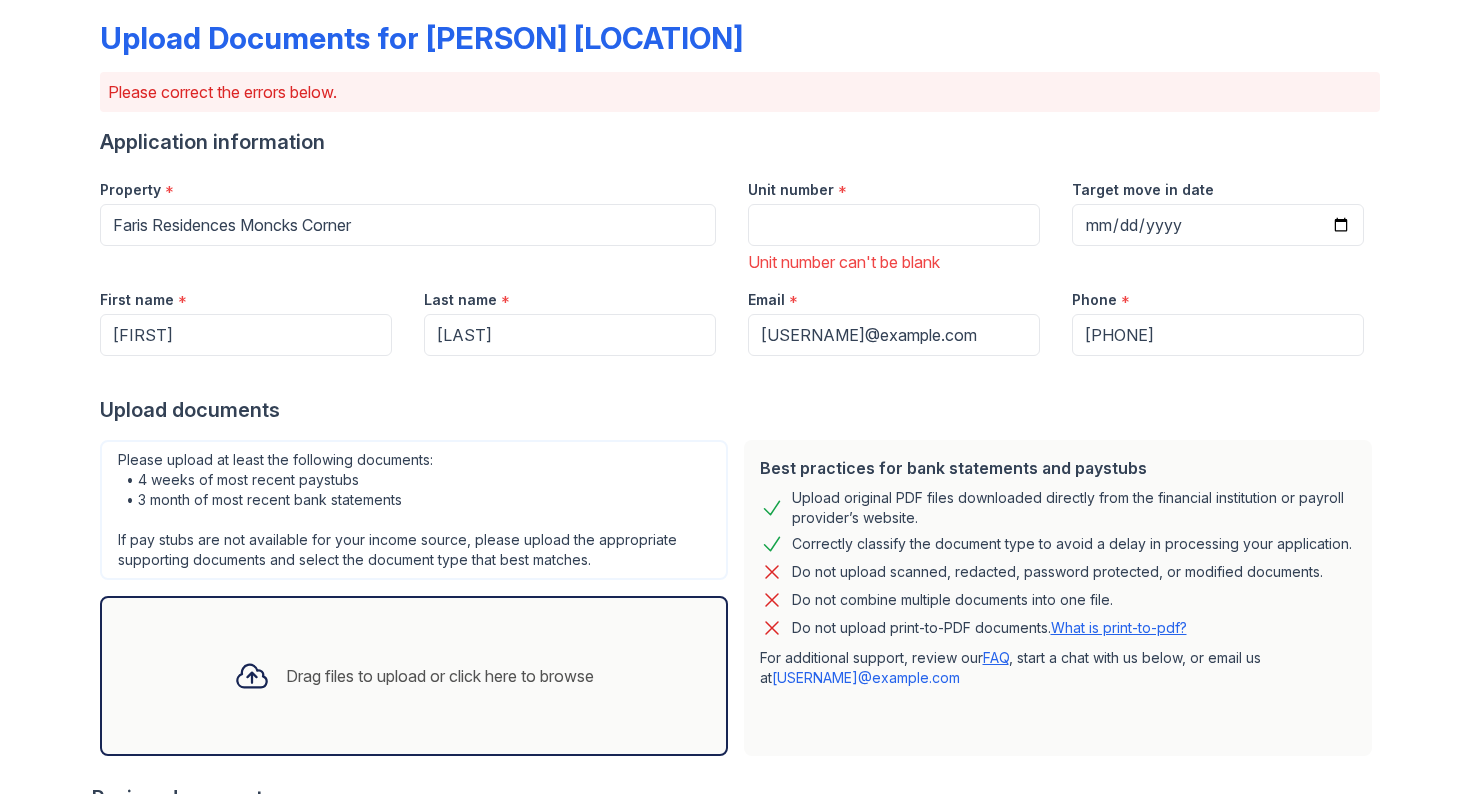 scroll, scrollTop: 0, scrollLeft: 0, axis: both 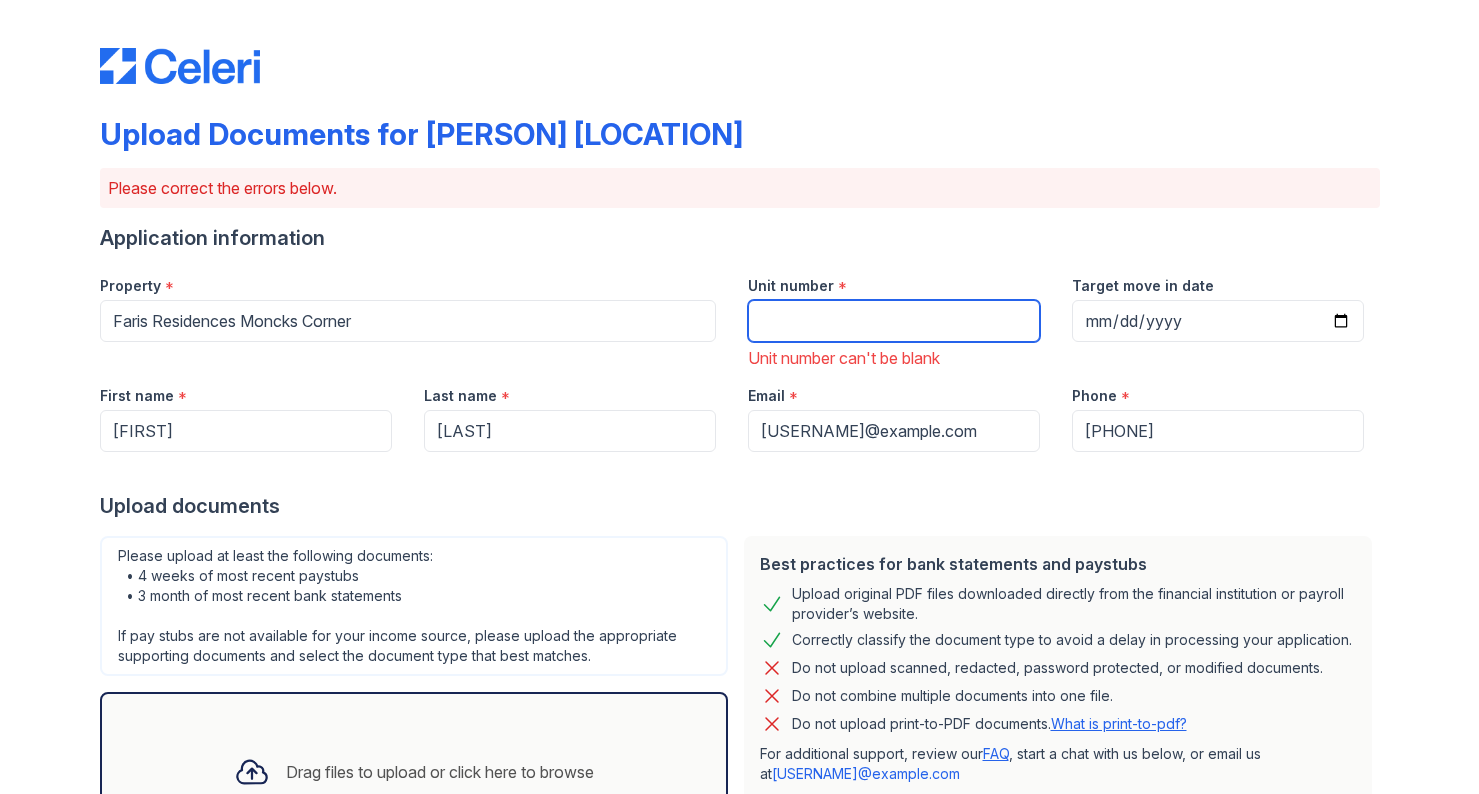 click on "Unit number" at bounding box center [894, 321] 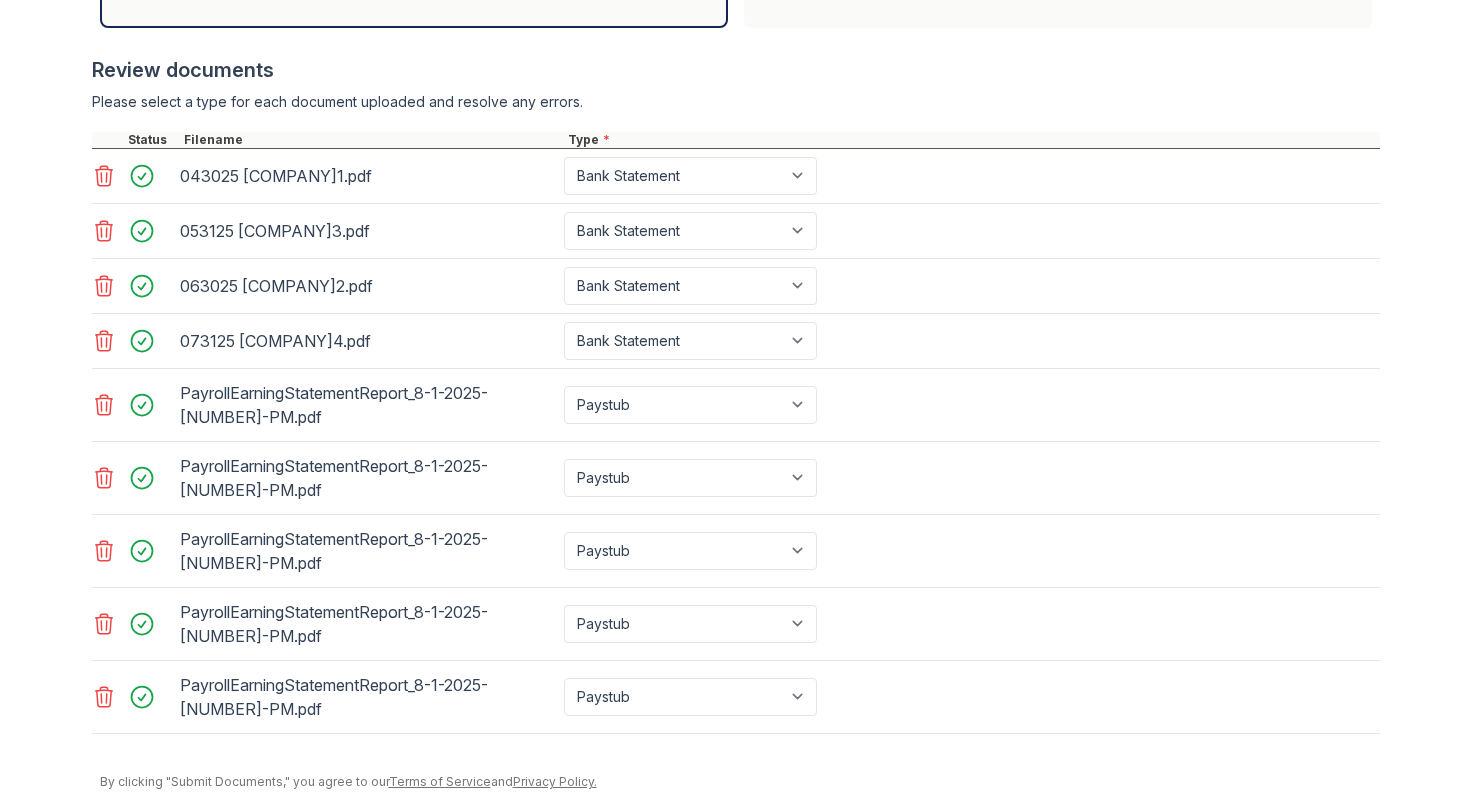 scroll, scrollTop: 900, scrollLeft: 0, axis: vertical 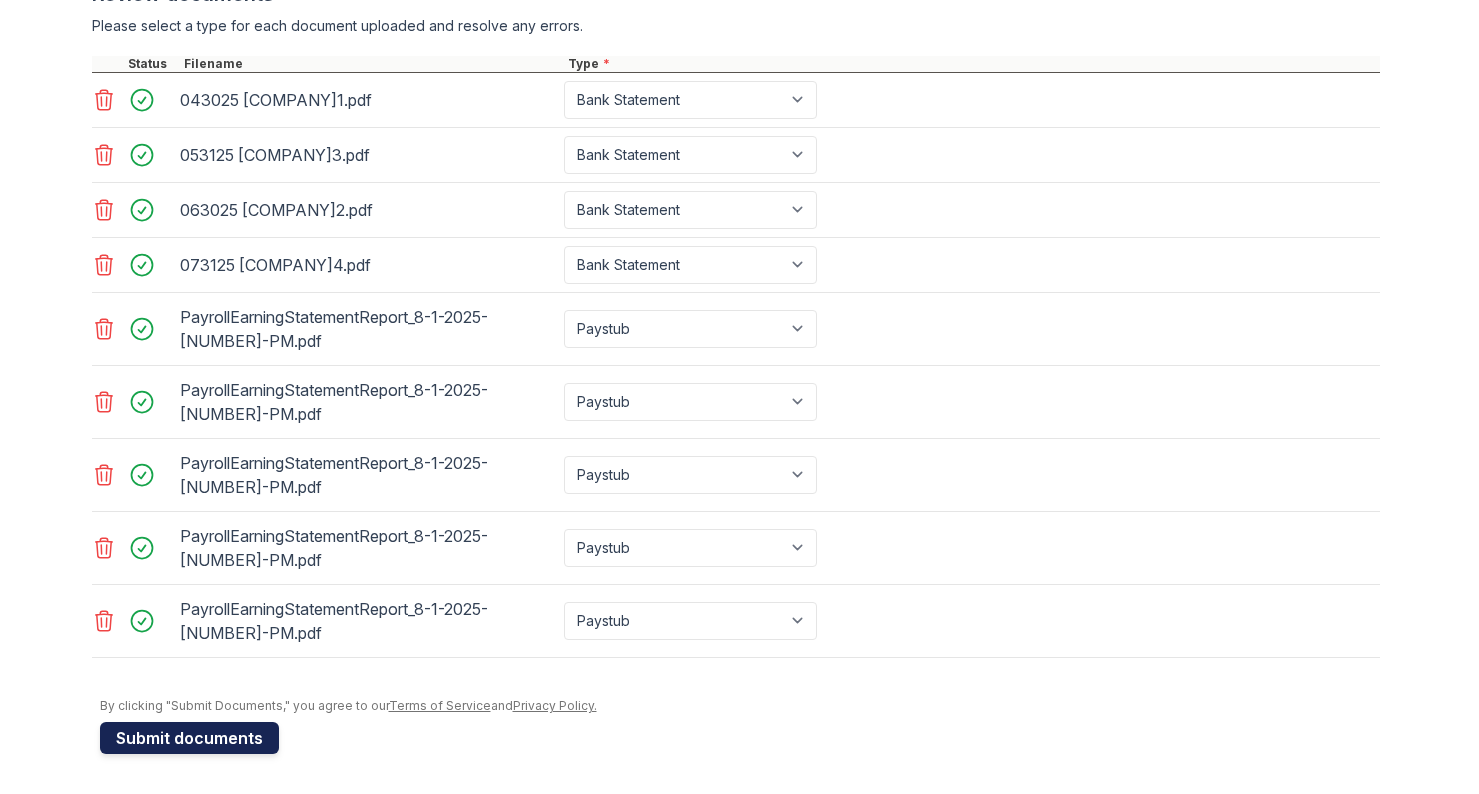 type on "102-3" 